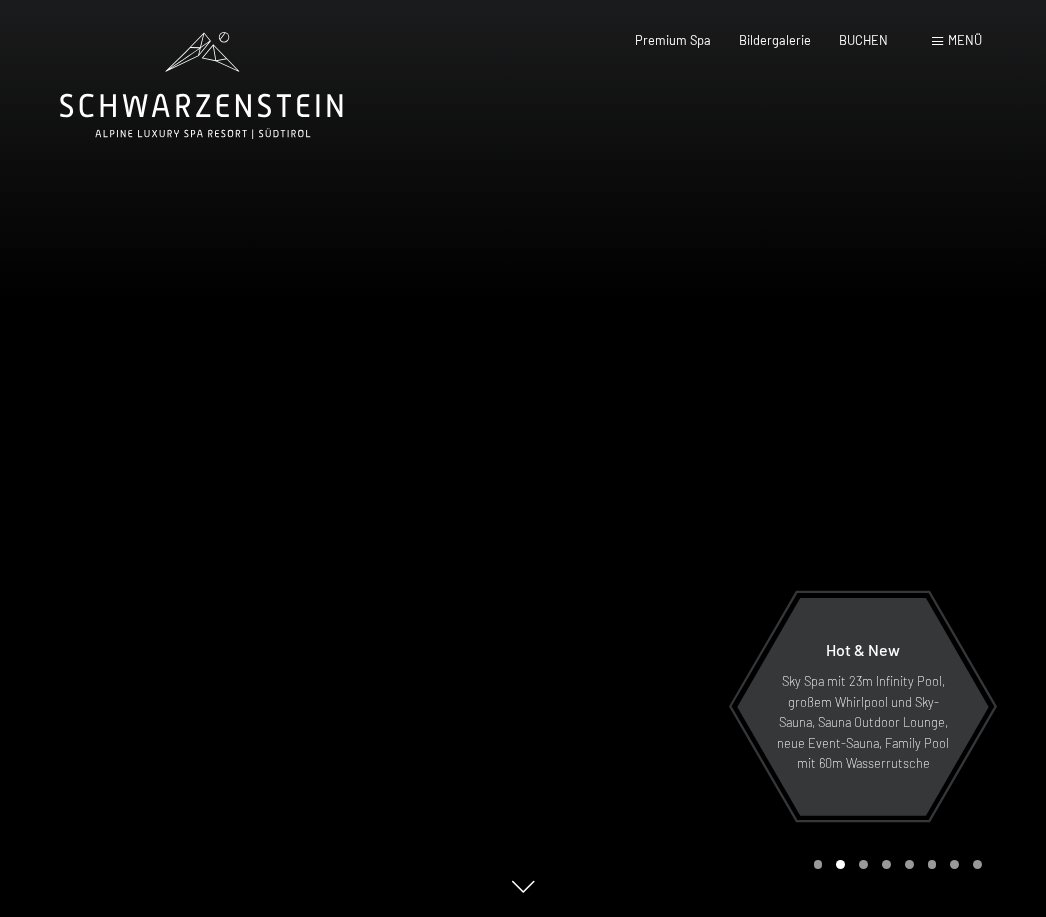 scroll, scrollTop: 0, scrollLeft: 0, axis: both 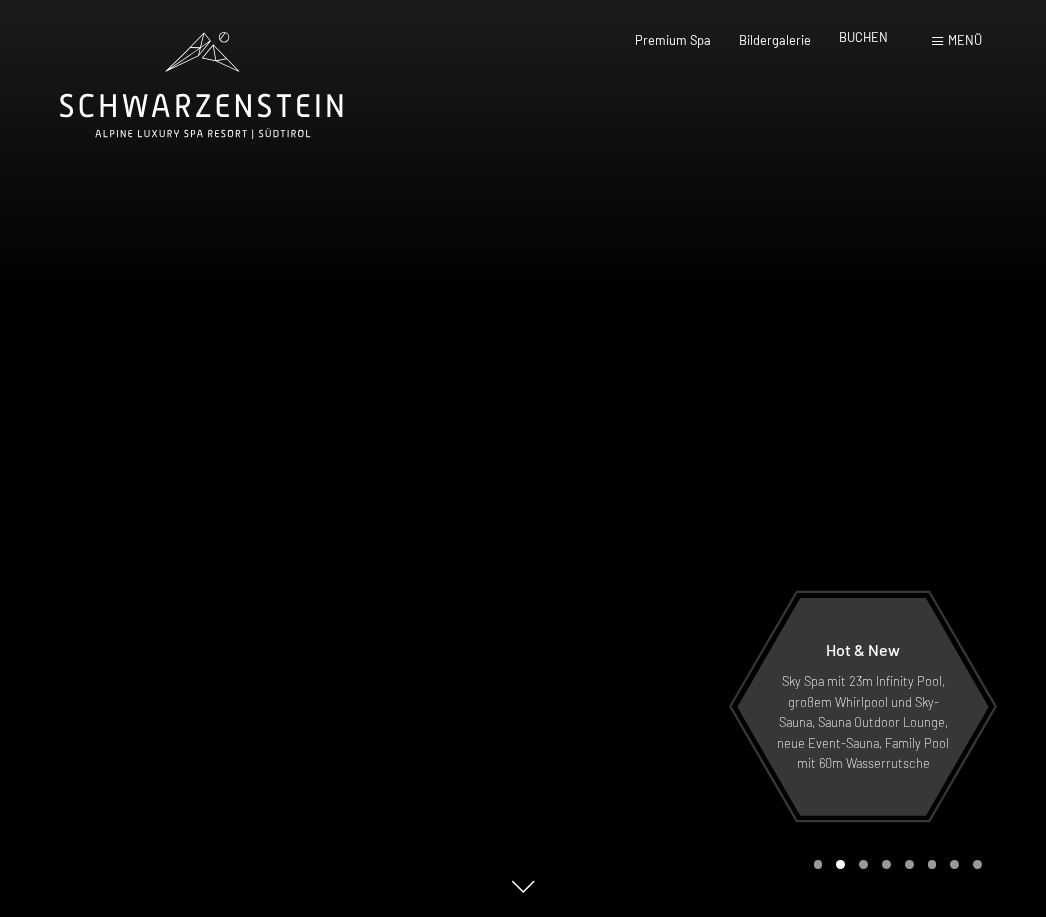 click on "BUCHEN" at bounding box center [863, 37] 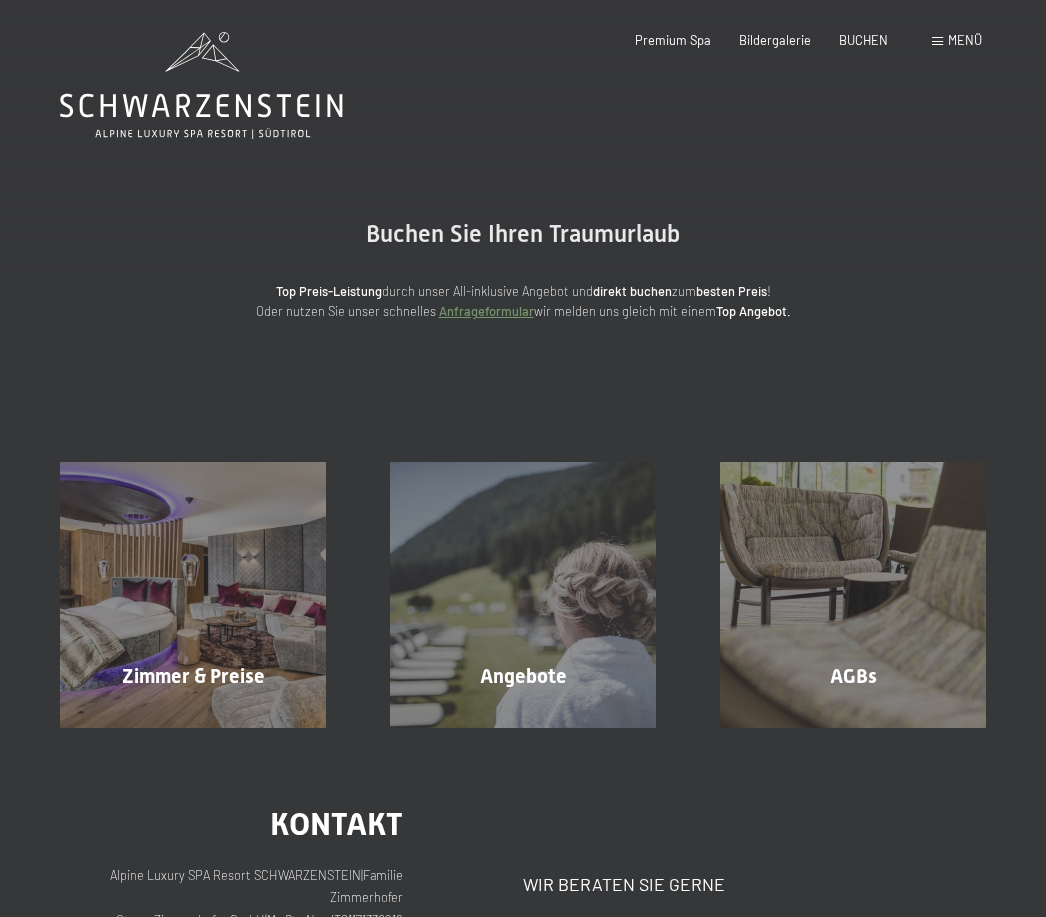 scroll, scrollTop: 0, scrollLeft: 0, axis: both 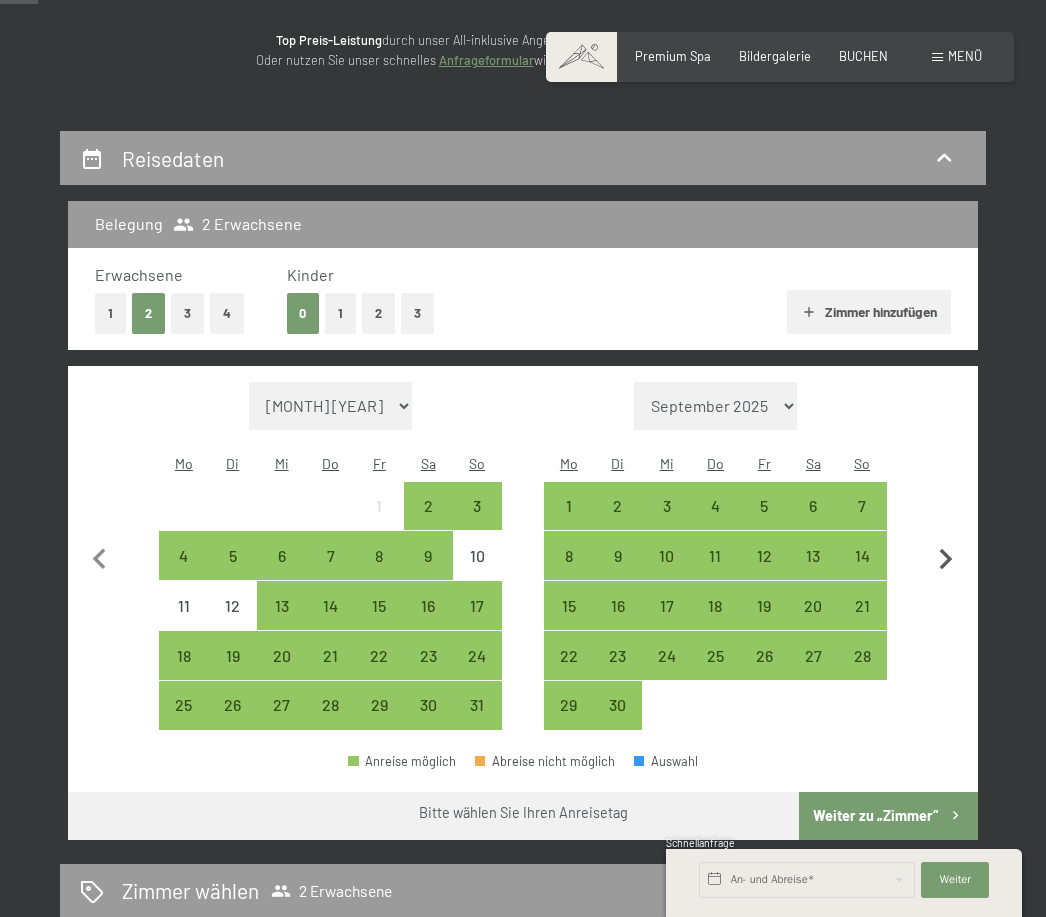 click 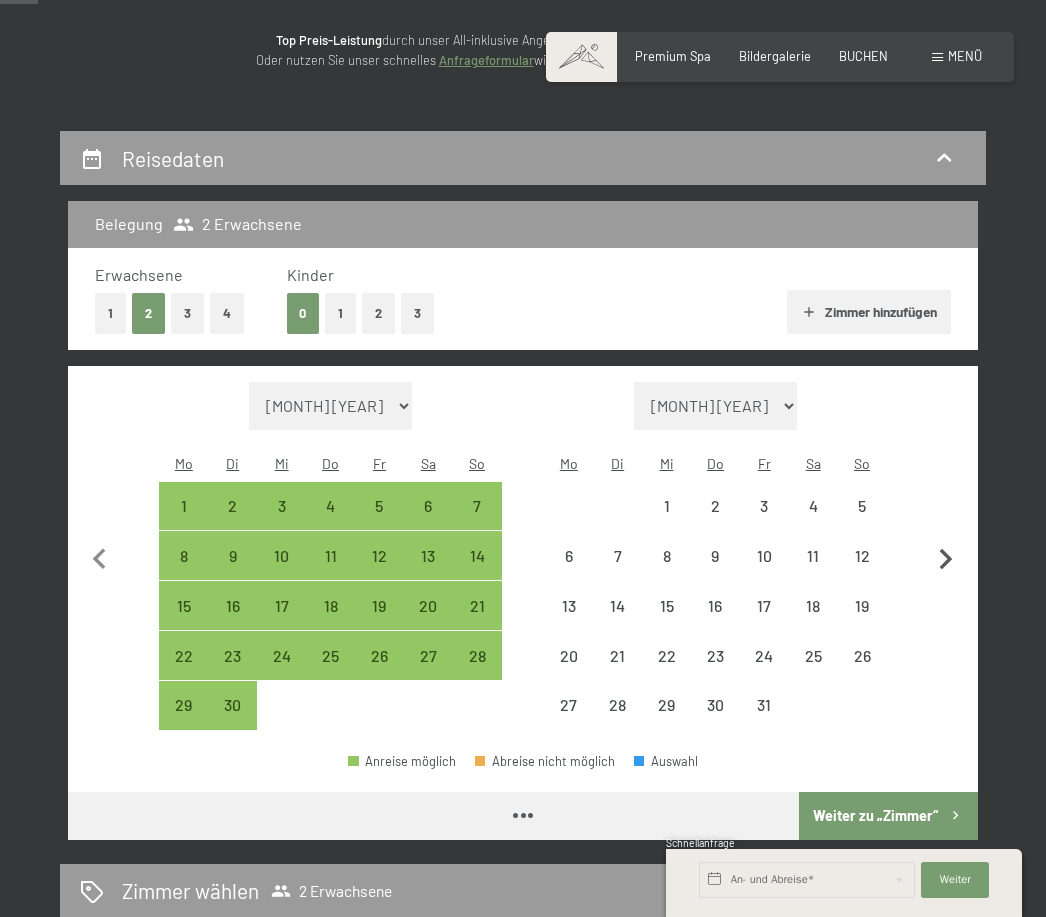 click 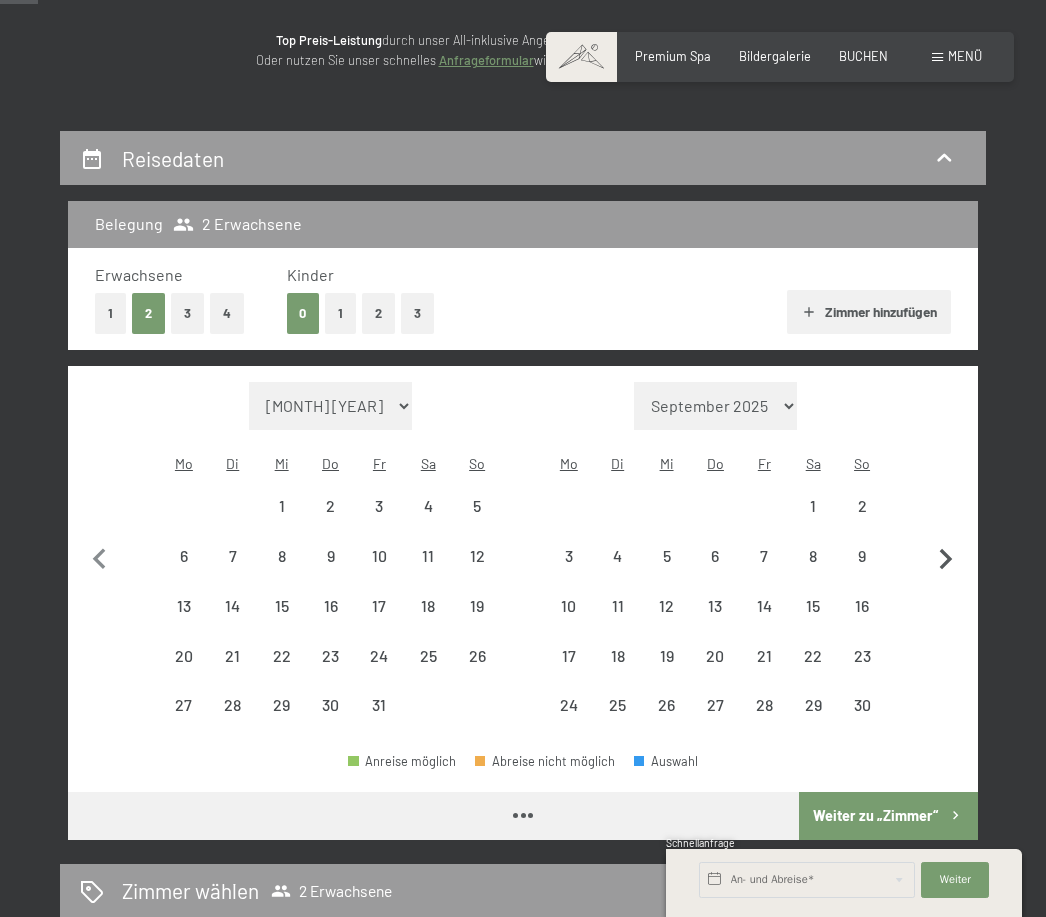select on "2025-10-01" 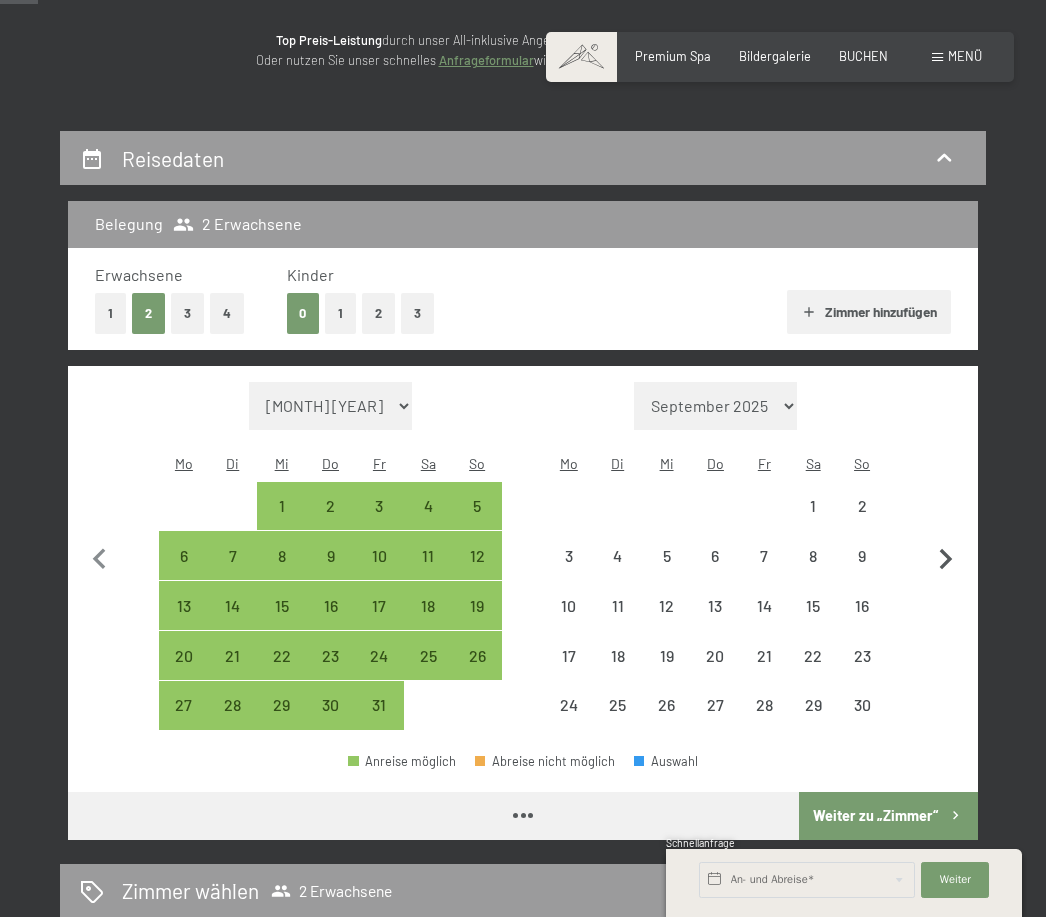 click 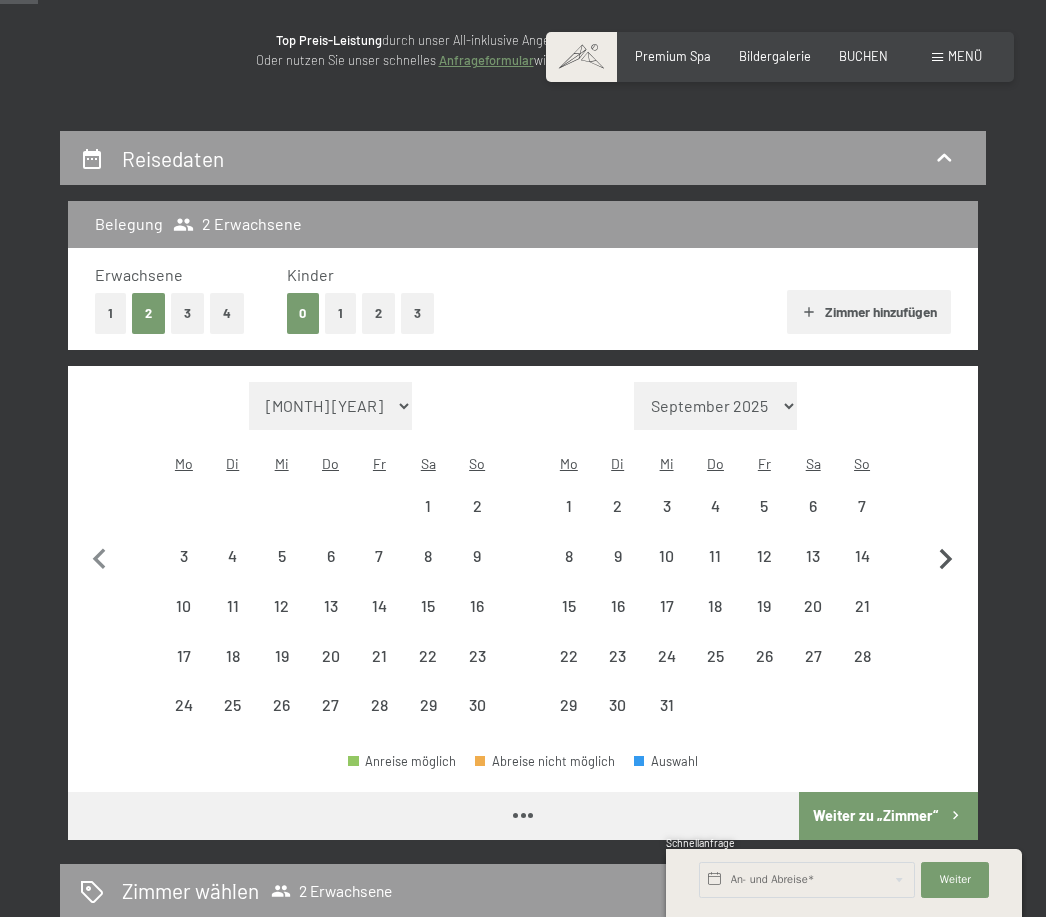 select on "[YEAR]-[MONTH]-[DAY]" 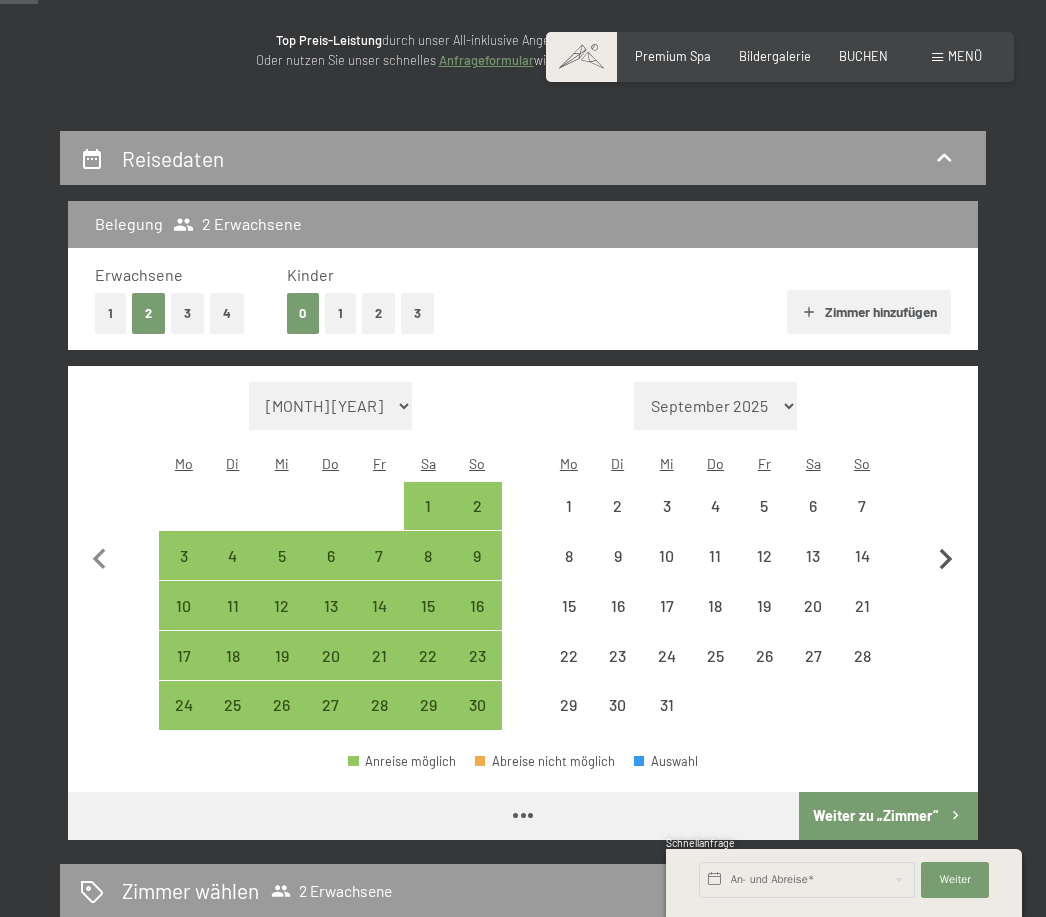 select on "[YEAR]-[MONTH]-[DAY]" 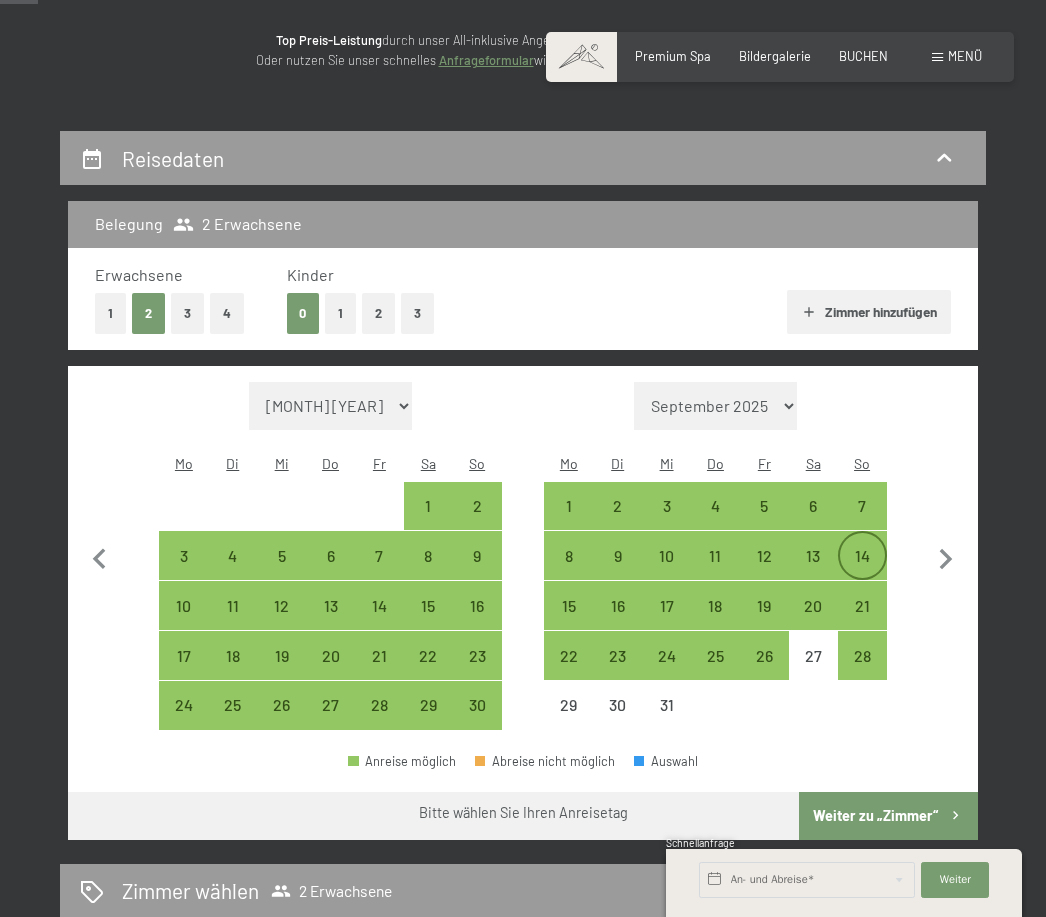 click on "14" at bounding box center [862, 570] 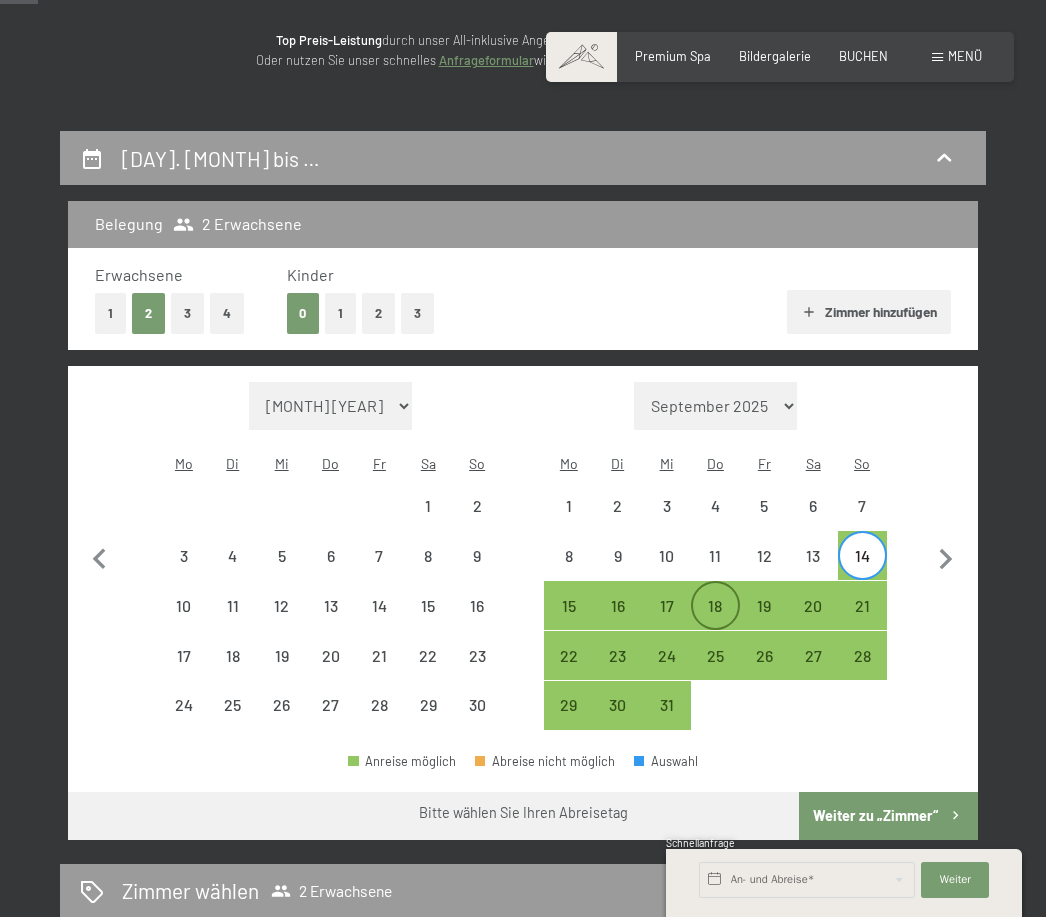 click on "18" at bounding box center [715, 620] 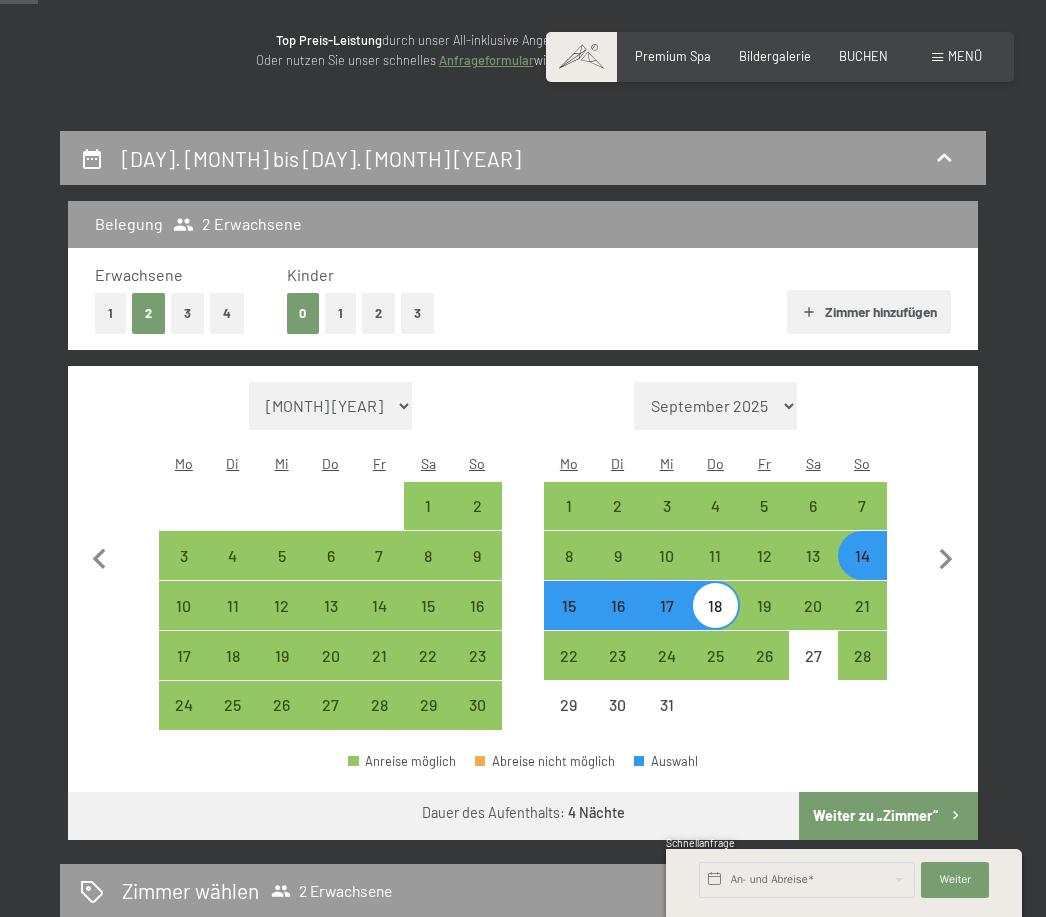 drag, startPoint x: 875, startPoint y: 795, endPoint x: 875, endPoint y: 666, distance: 129 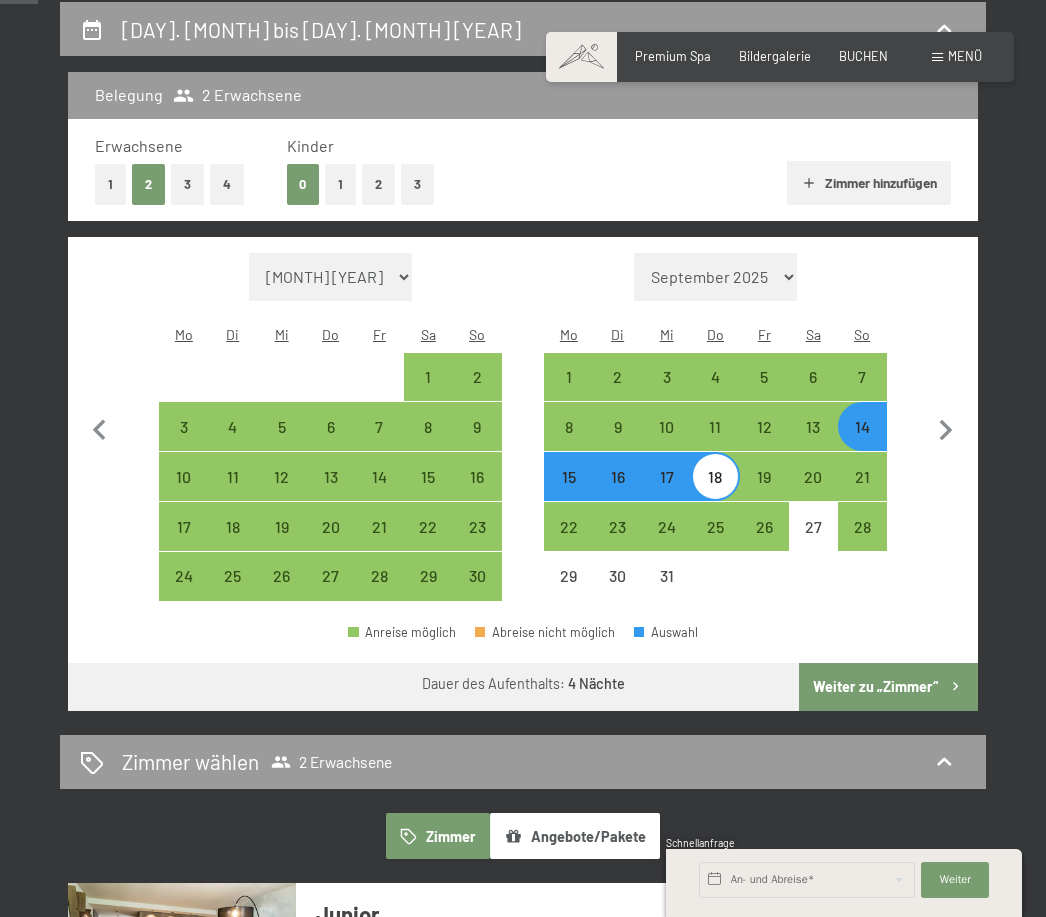 select on "[YEAR]-[MONTH]-[DAY]" 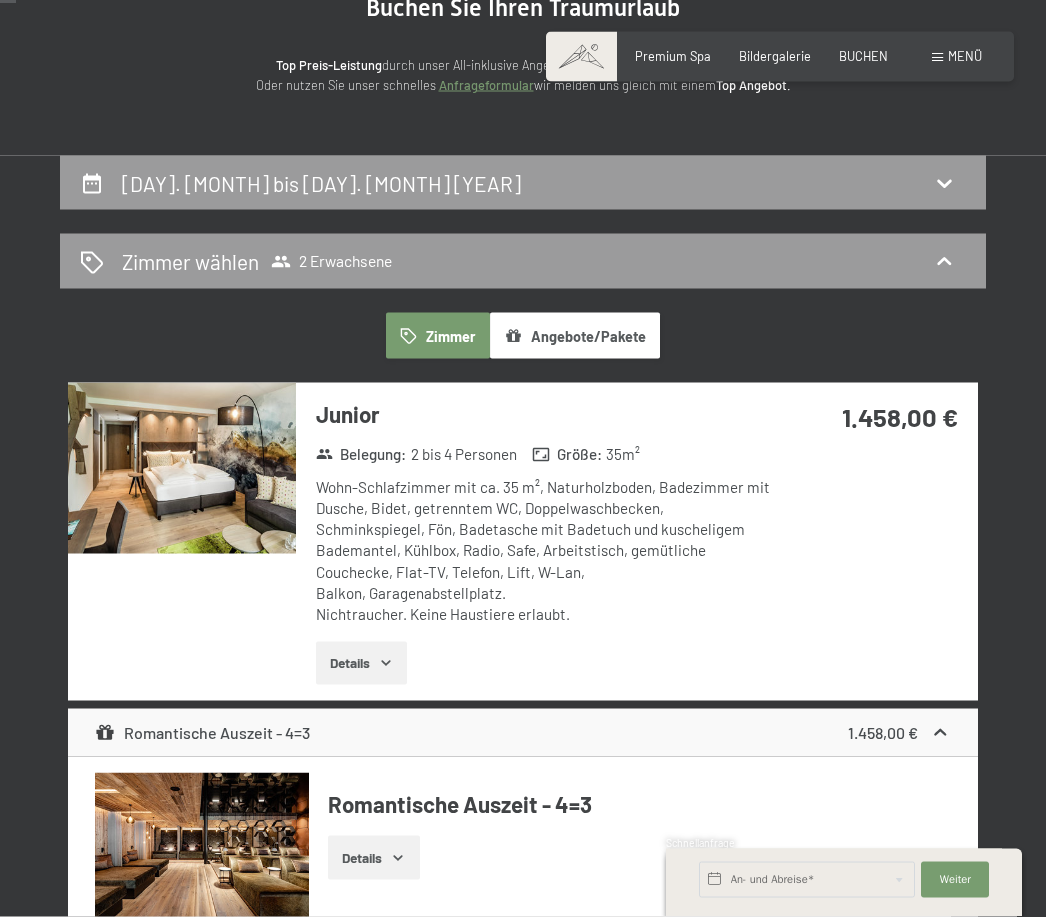 scroll, scrollTop: 127, scrollLeft: 0, axis: vertical 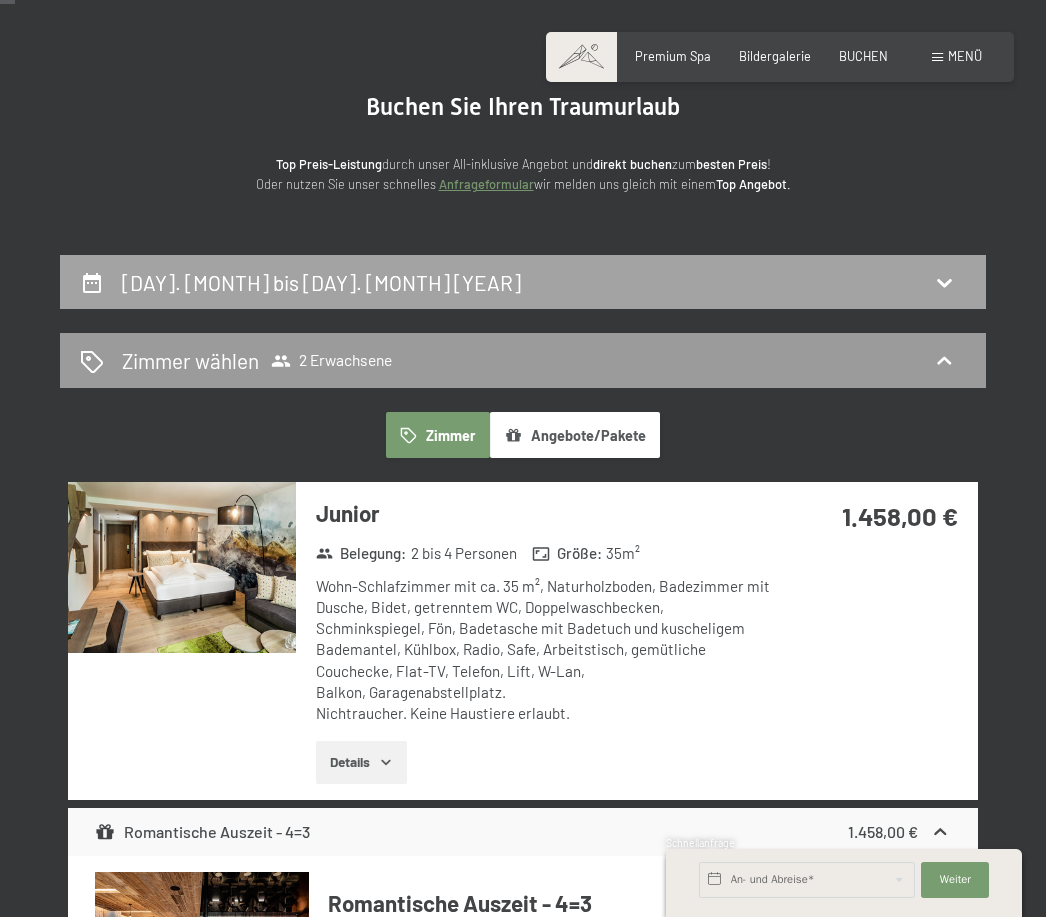 click 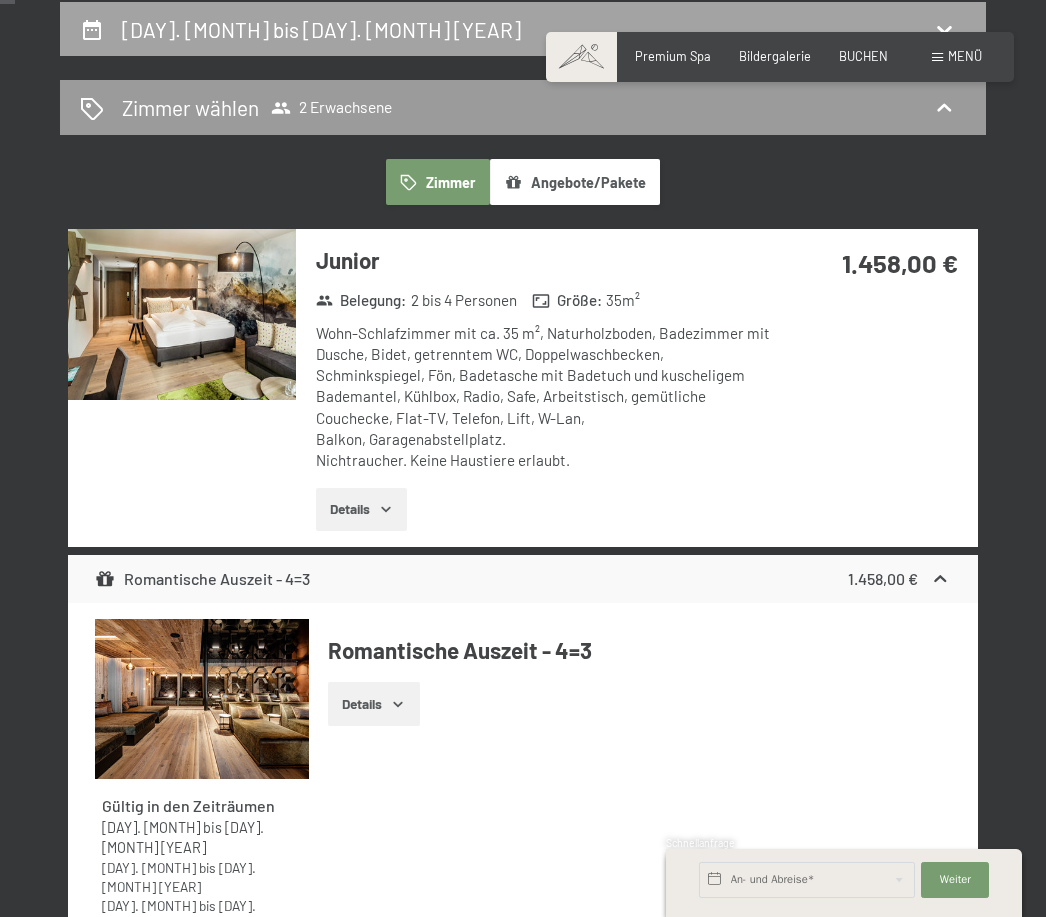 select on "[YEAR]-[MONTH]-[DAY]" 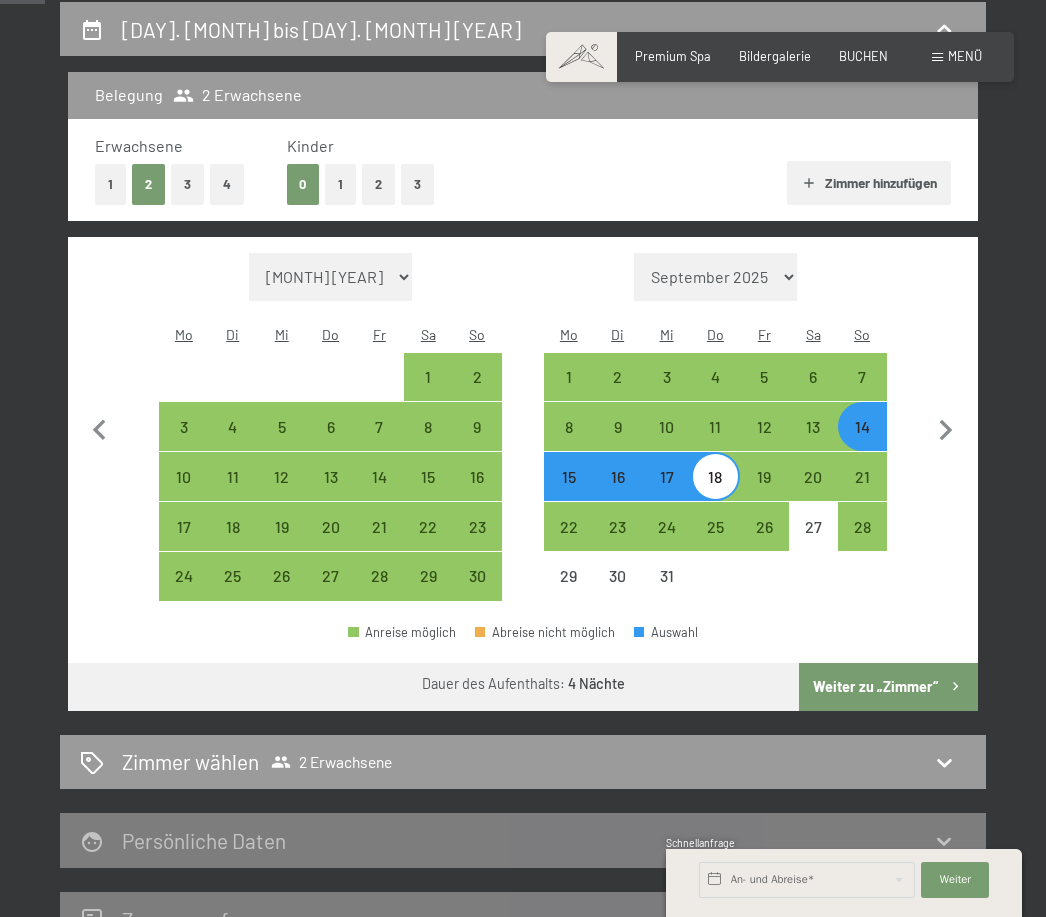 click on "17" at bounding box center (666, 491) 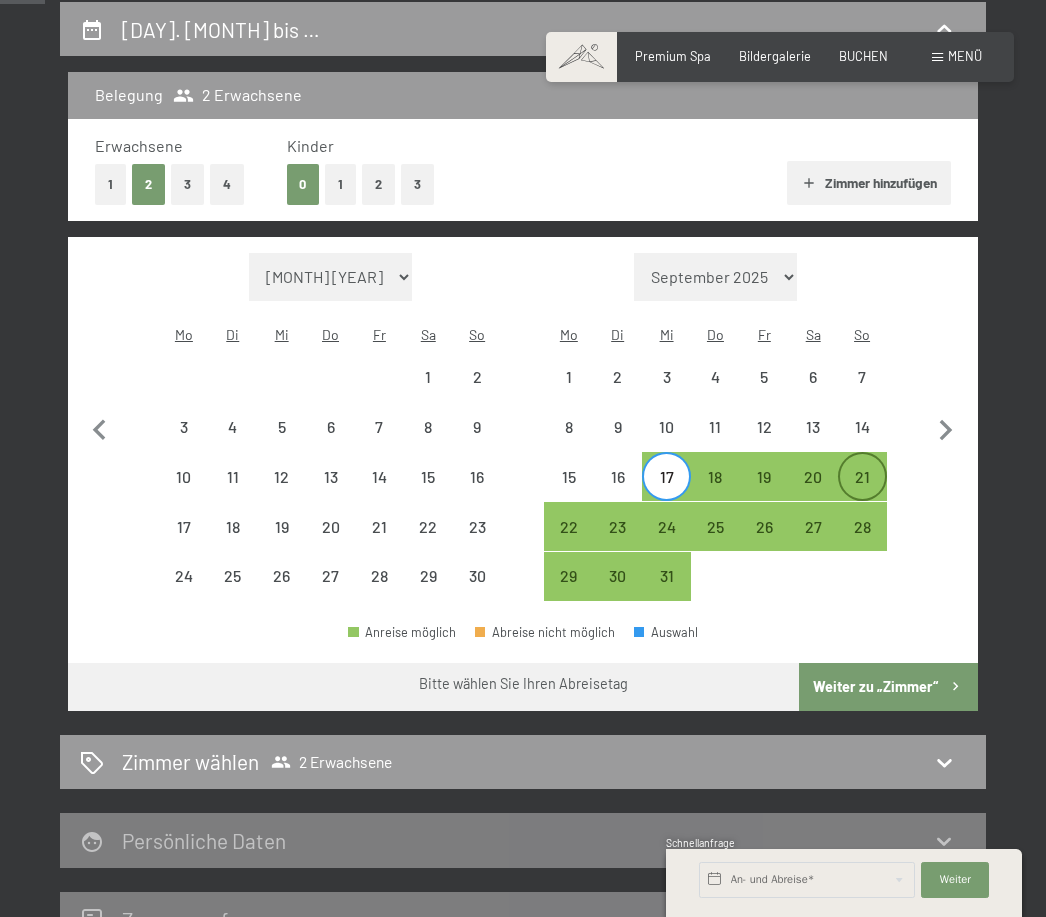 click on "21" at bounding box center [862, 491] 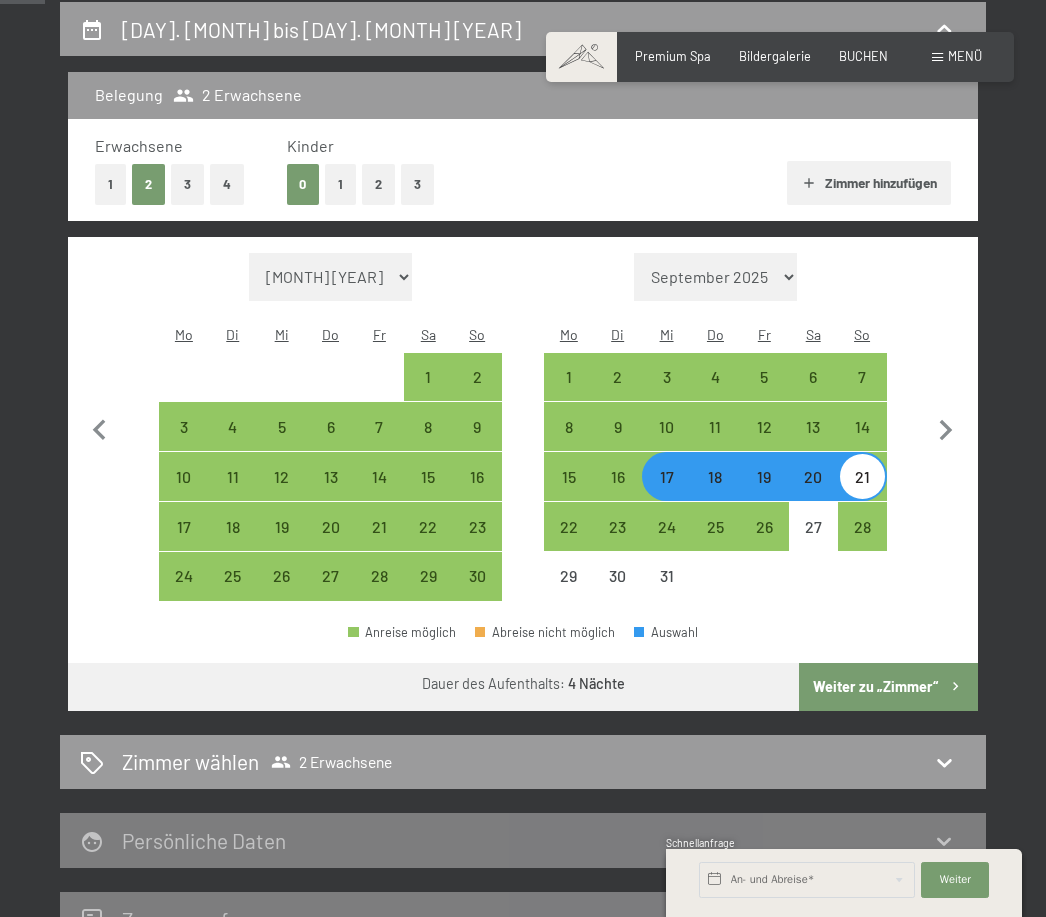 click on "Weiter zu „Zimmer“" at bounding box center (888, 687) 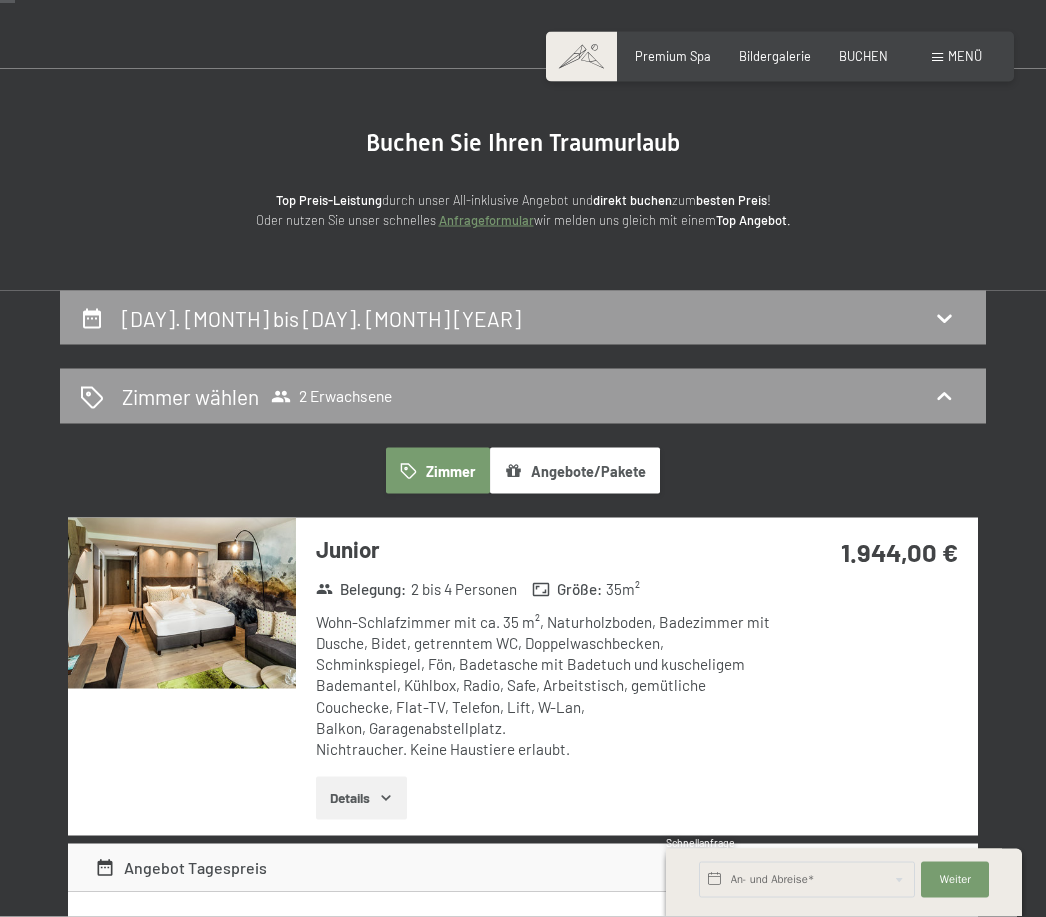 scroll, scrollTop: 88, scrollLeft: 0, axis: vertical 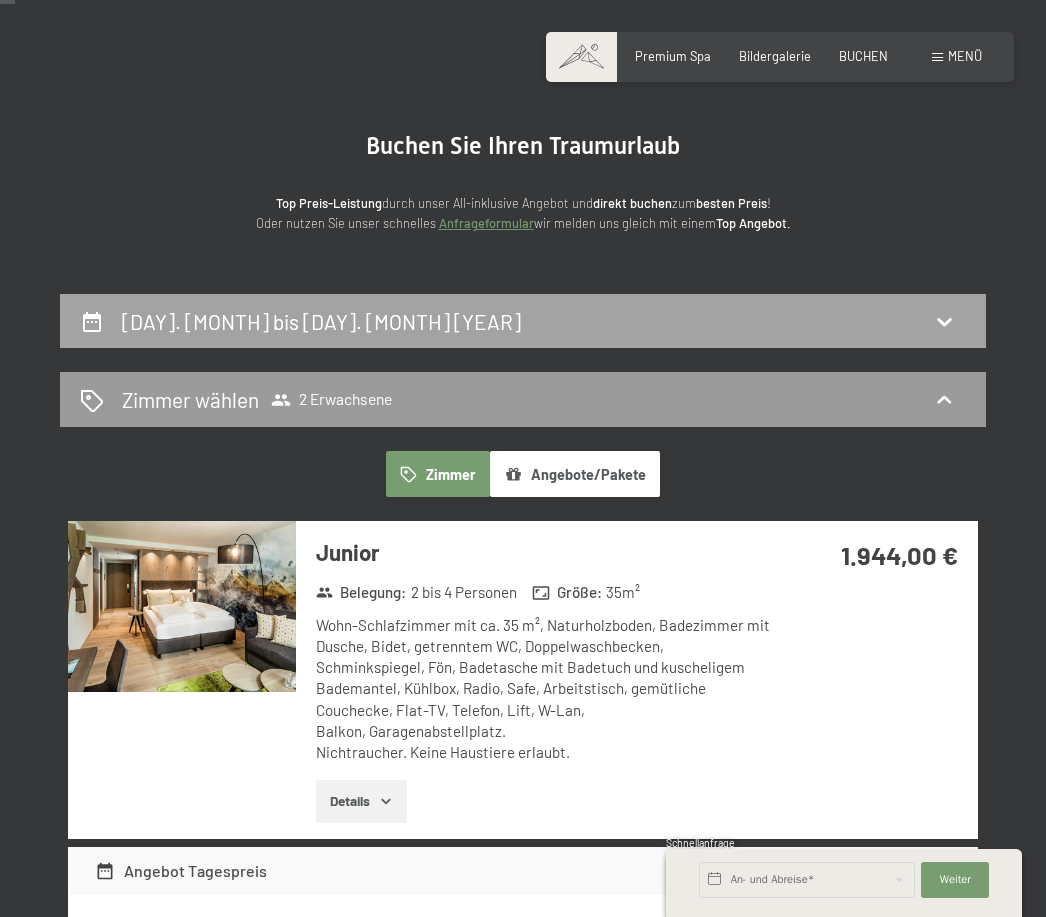 click 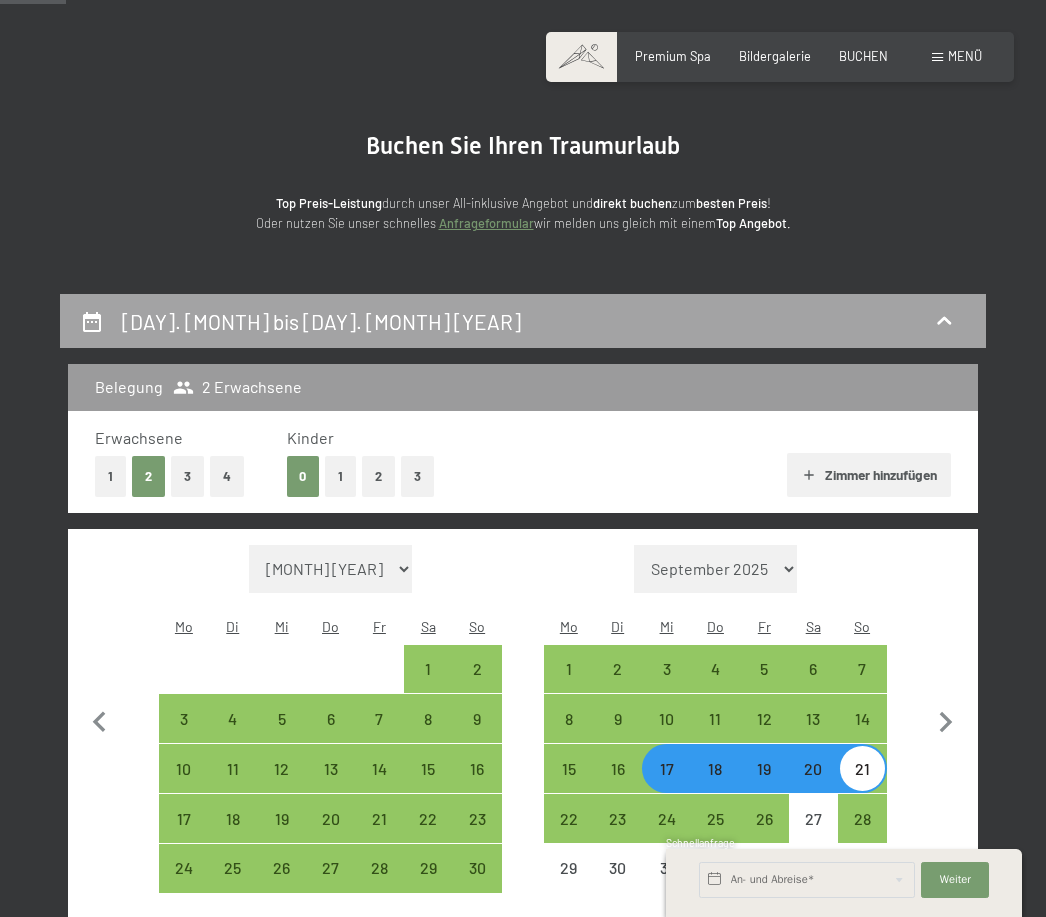 scroll, scrollTop: 380, scrollLeft: 0, axis: vertical 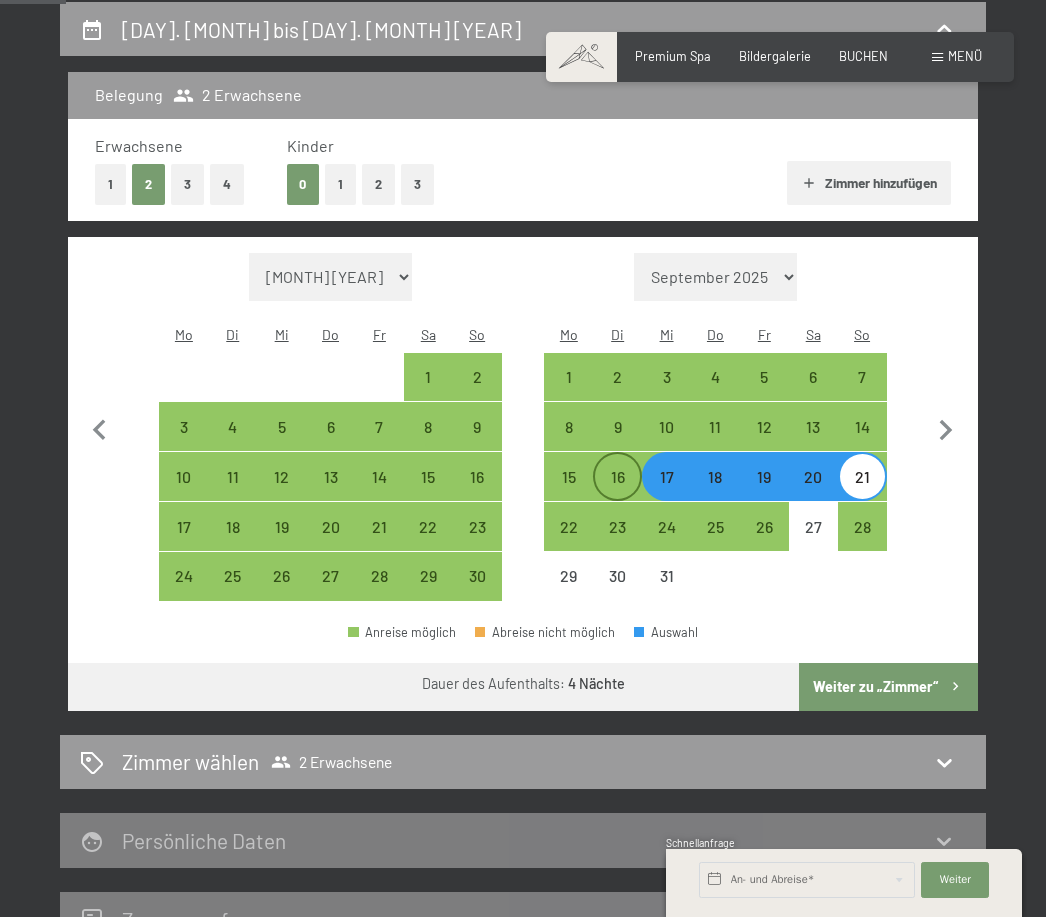 click on "16" at bounding box center (617, 491) 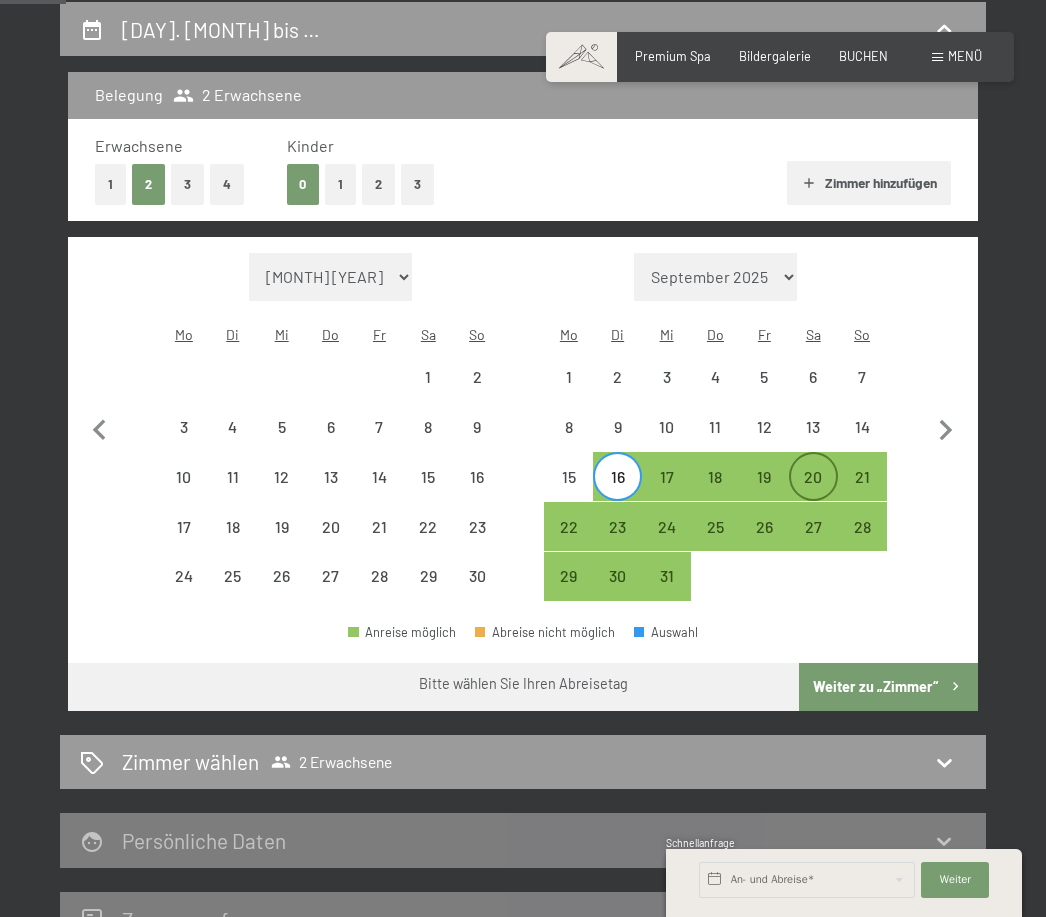 click on "20" at bounding box center [813, 491] 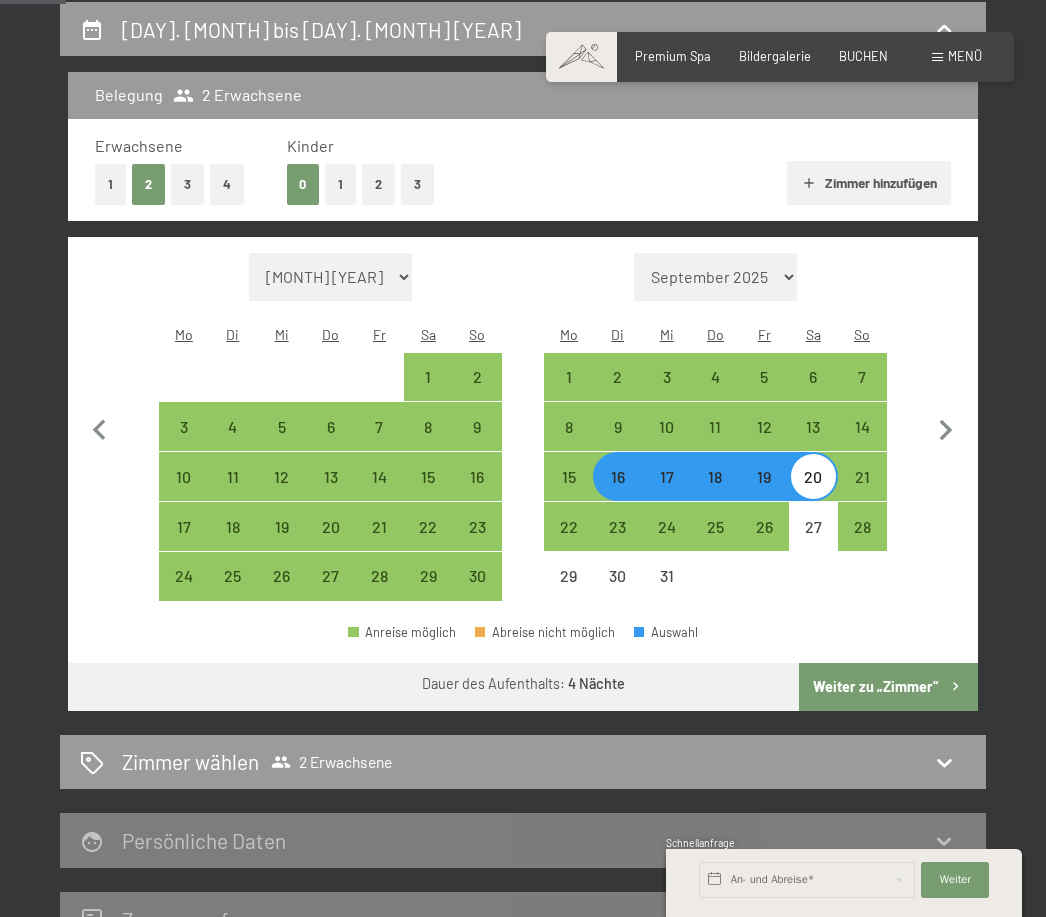click on "Weiter zu „Zimmer“" at bounding box center (888, 687) 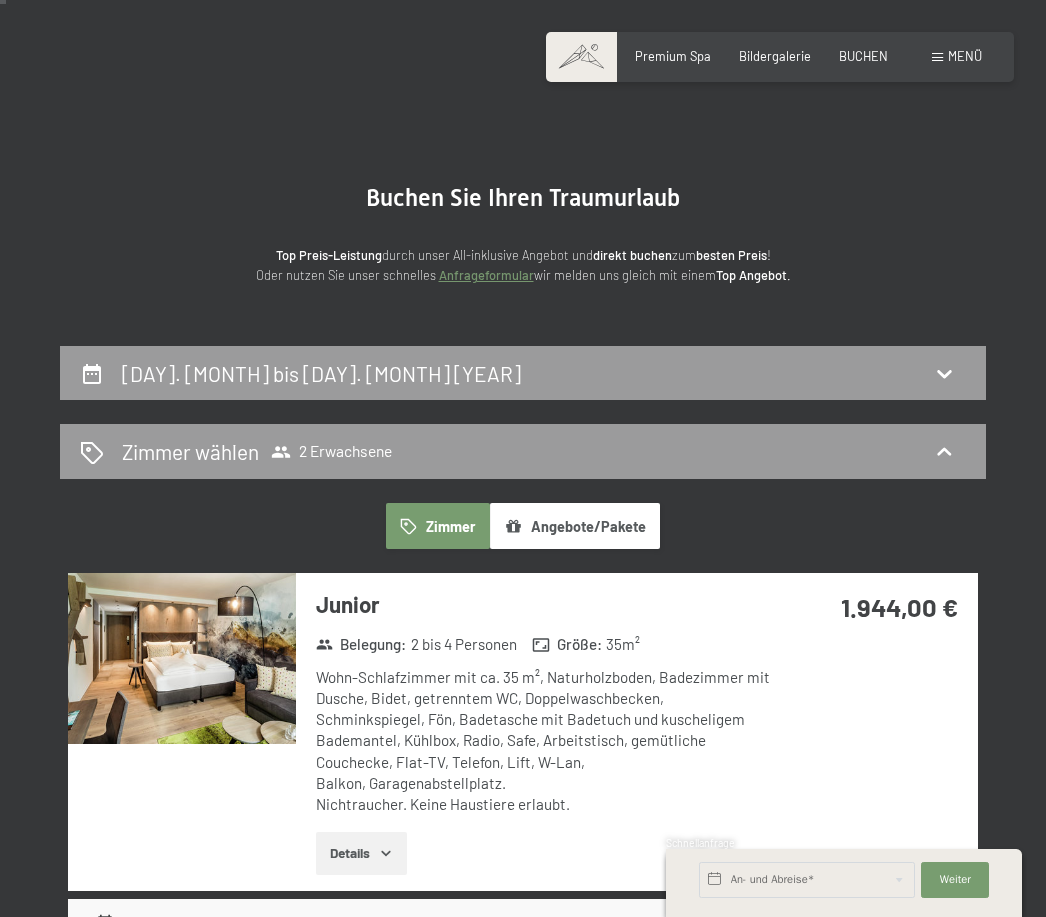 scroll, scrollTop: 7, scrollLeft: 0, axis: vertical 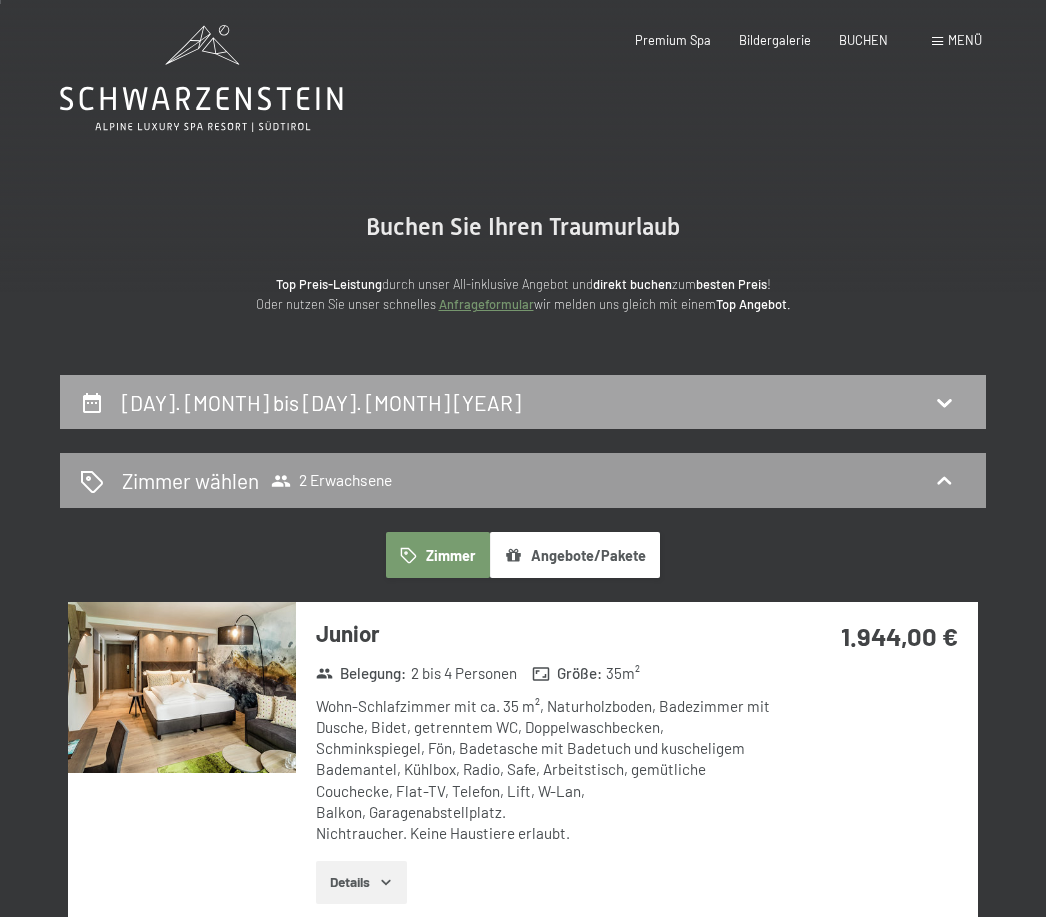 click 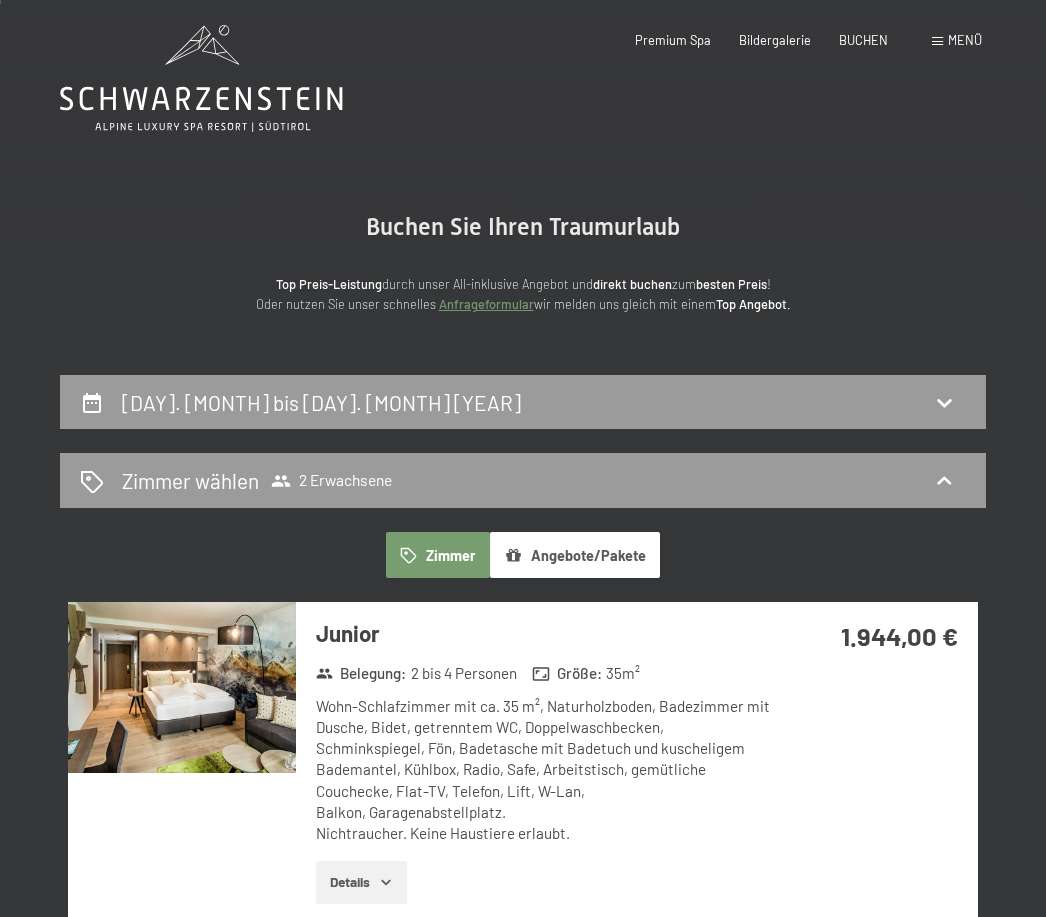 select on "[YEAR]-[MONTH]-[DAY]" 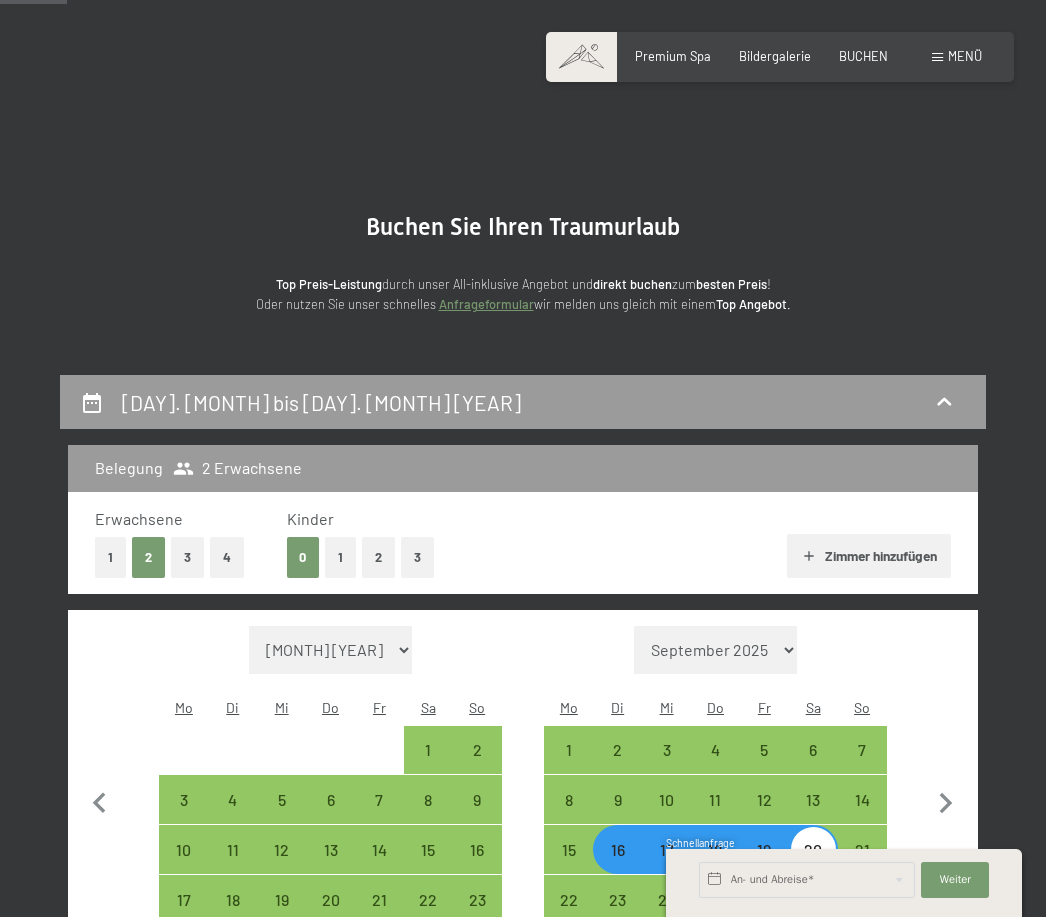 scroll, scrollTop: 380, scrollLeft: 0, axis: vertical 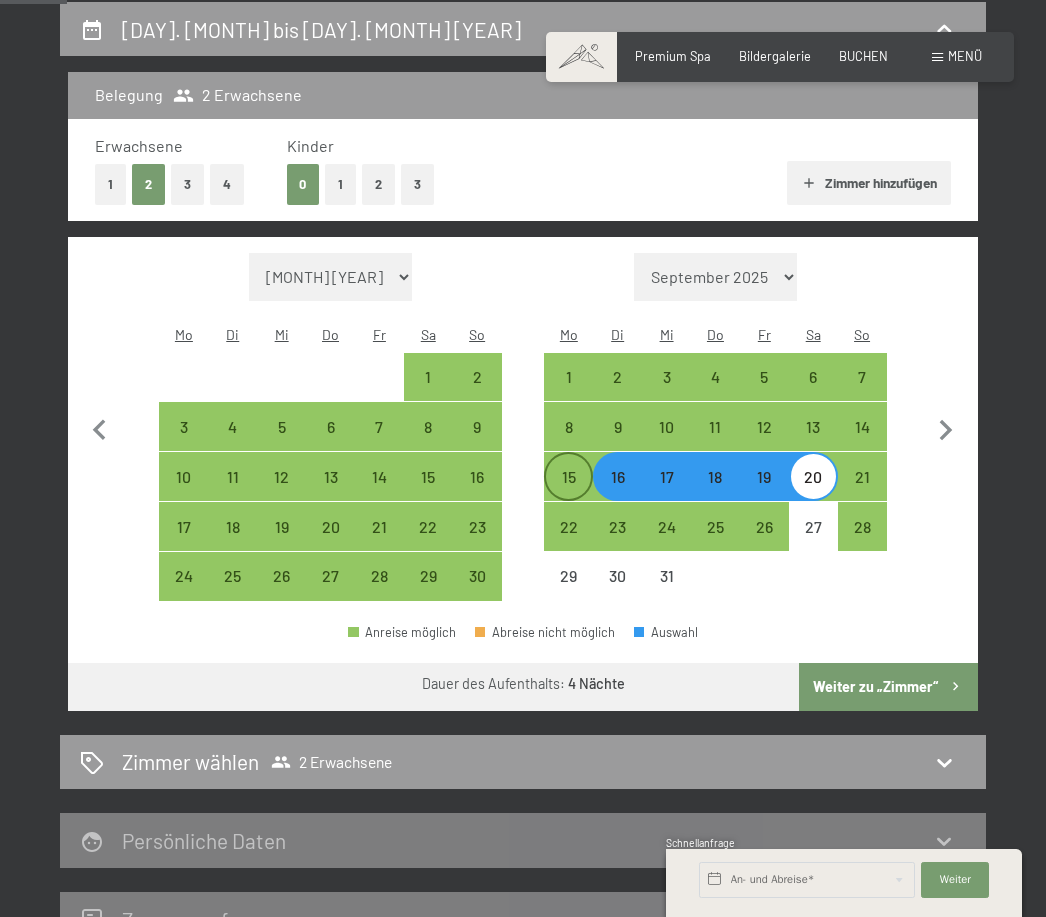 click on "15" at bounding box center (568, 491) 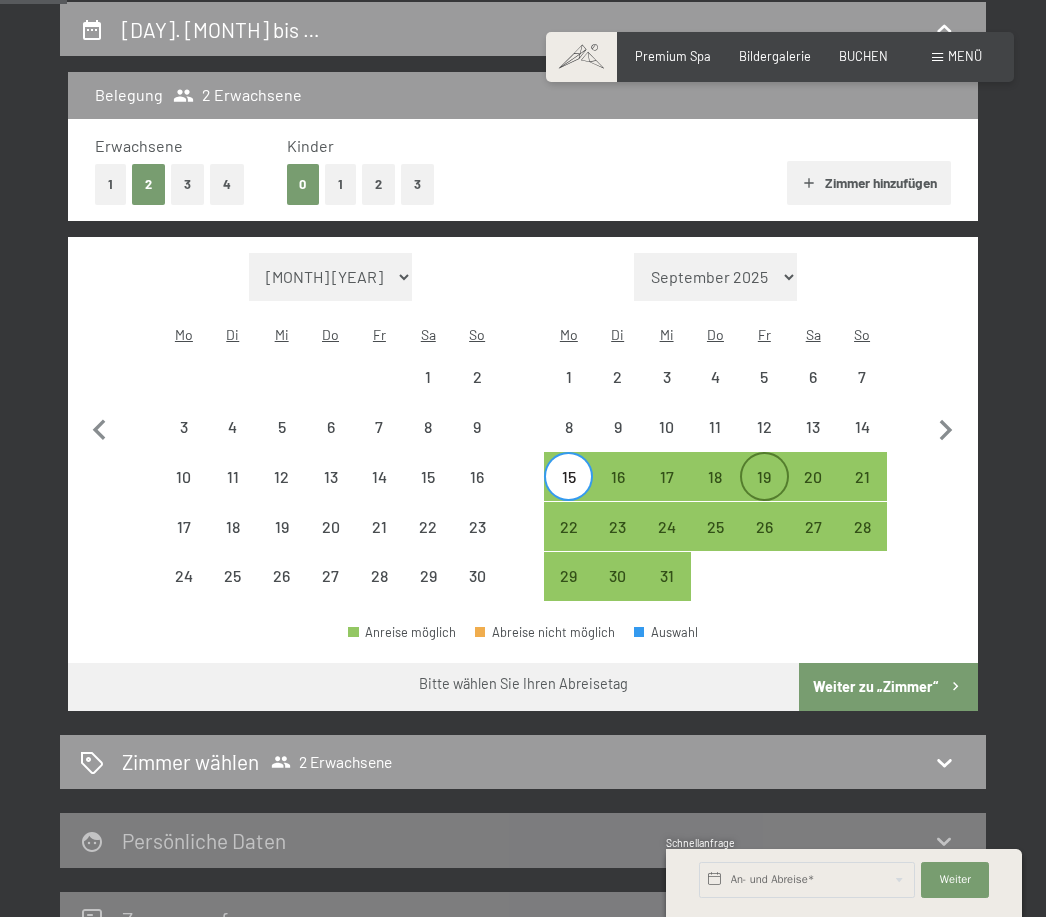 click on "19" at bounding box center (764, 491) 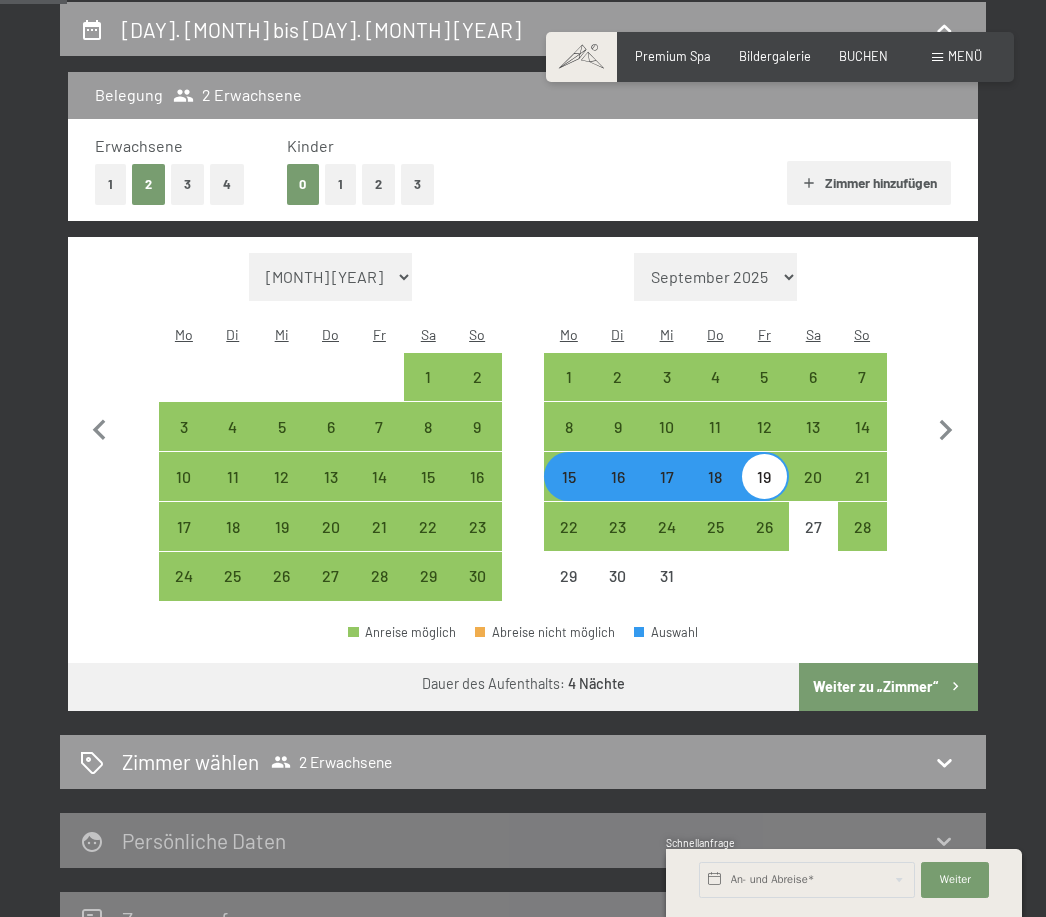 click on "Weiter zu „Zimmer“" at bounding box center (888, 687) 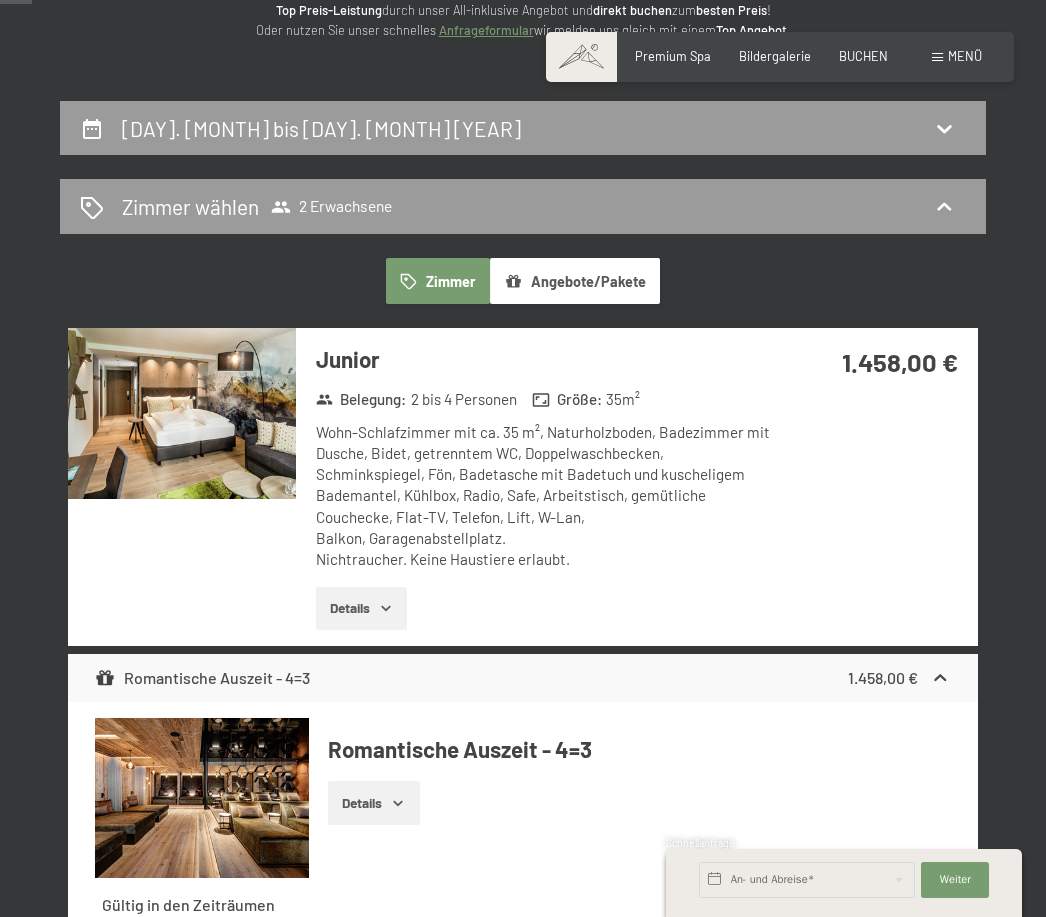 scroll, scrollTop: 269, scrollLeft: 0, axis: vertical 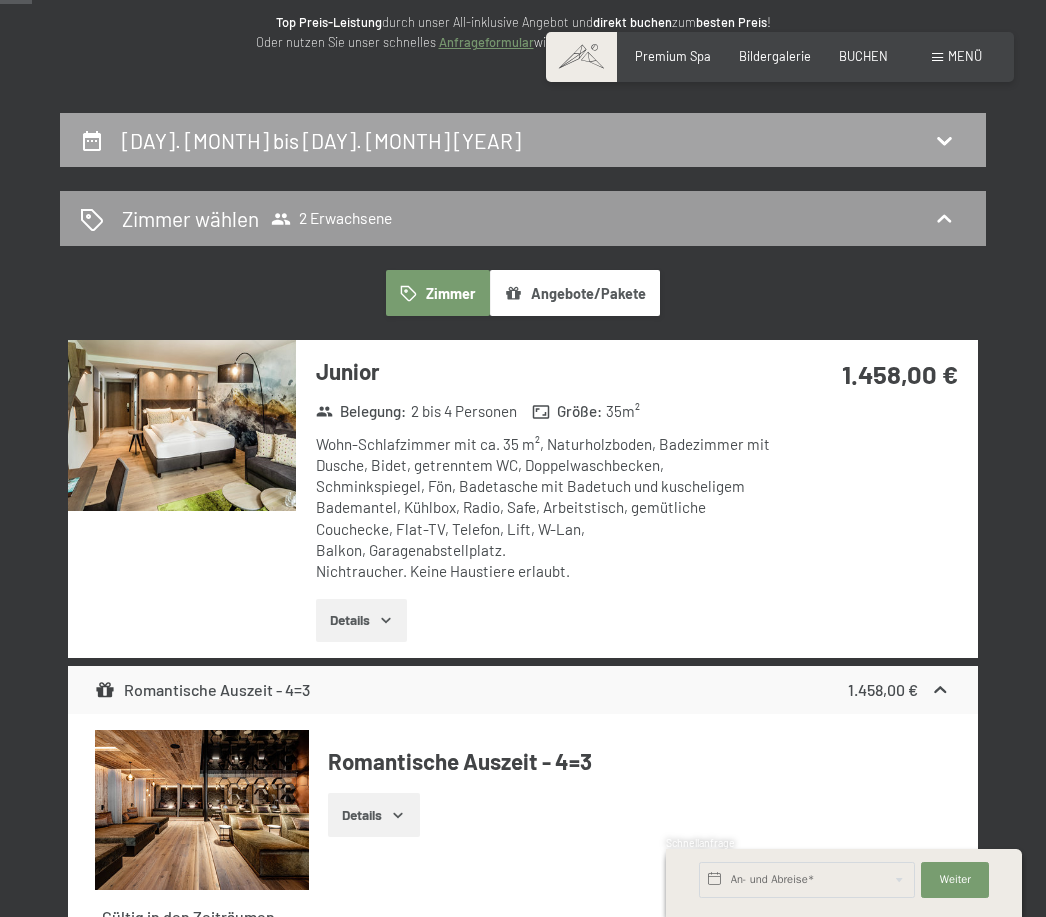 click 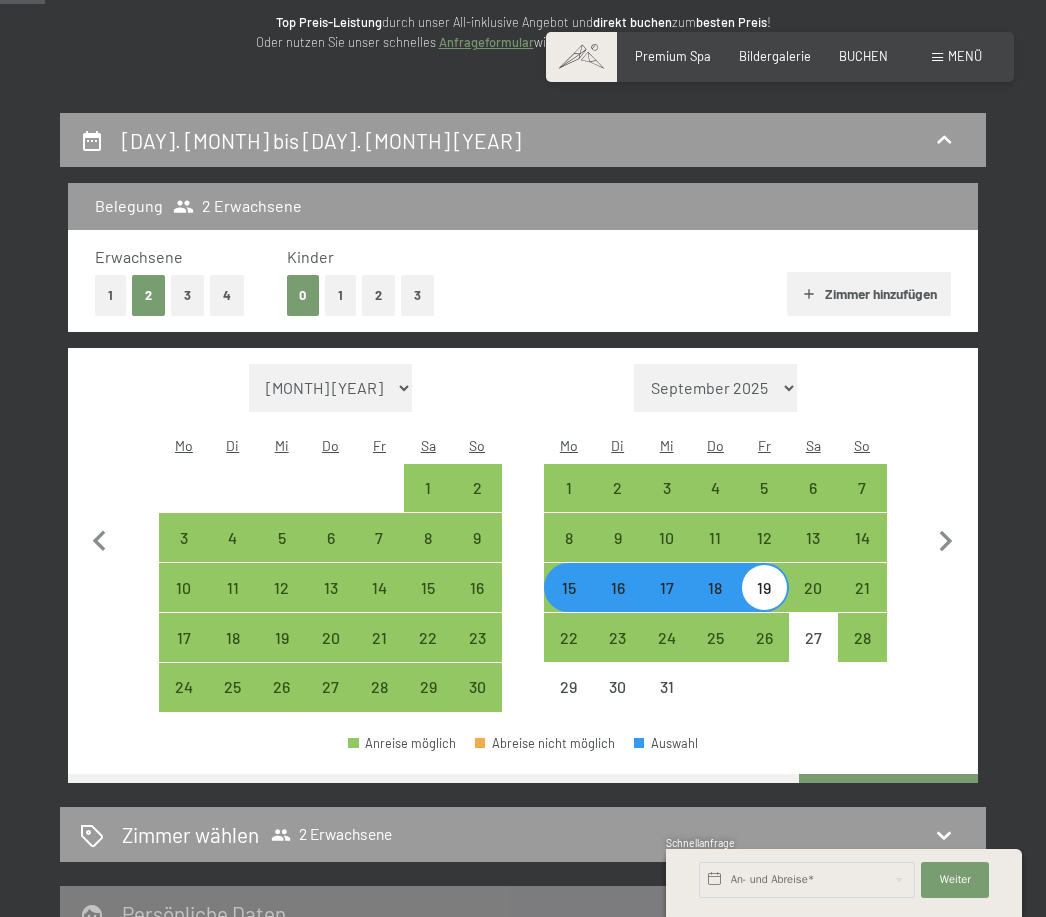 scroll, scrollTop: 380, scrollLeft: 0, axis: vertical 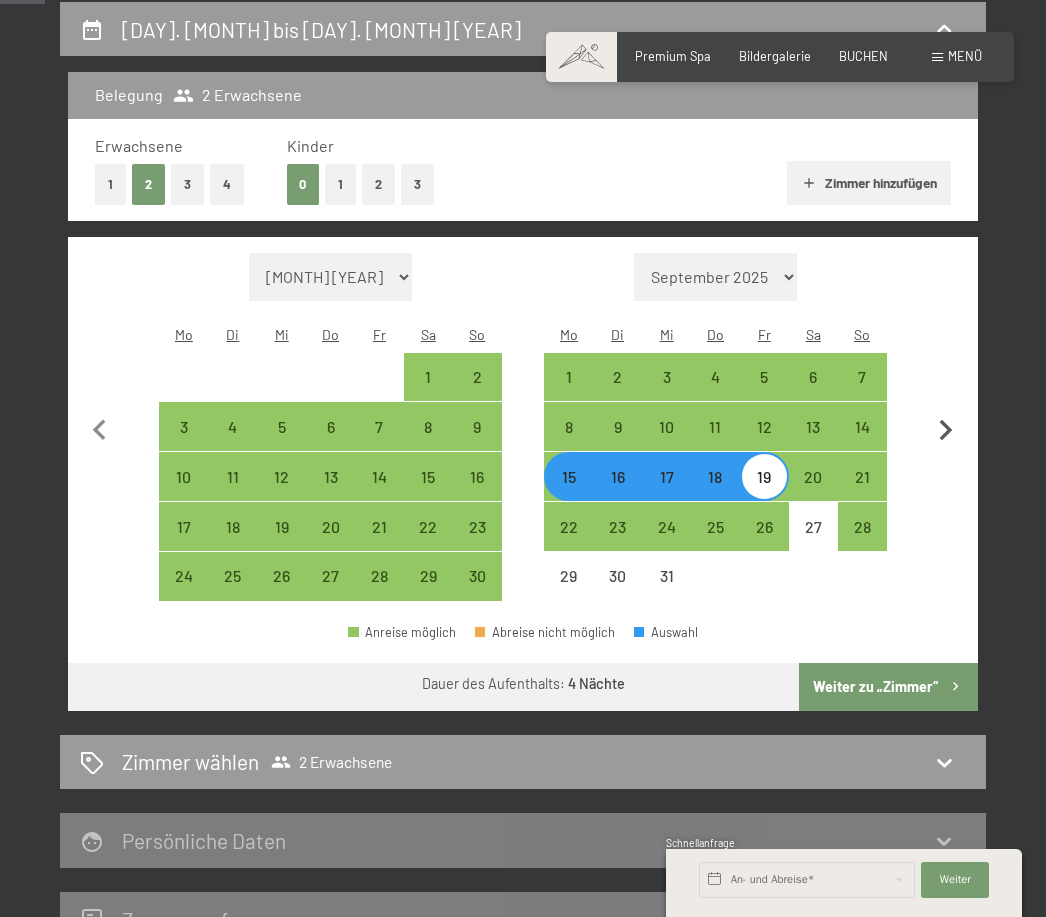 click 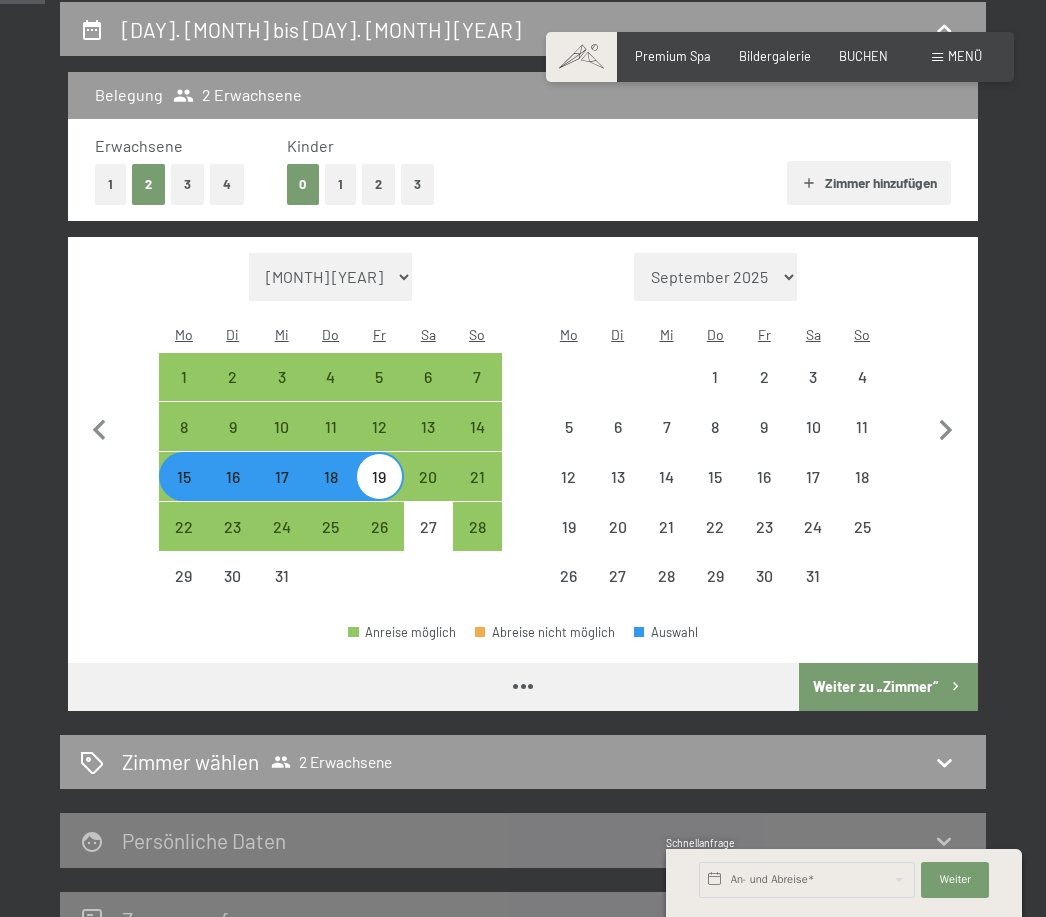 select on "[YEAR]-[MONTH]-[DAY]" 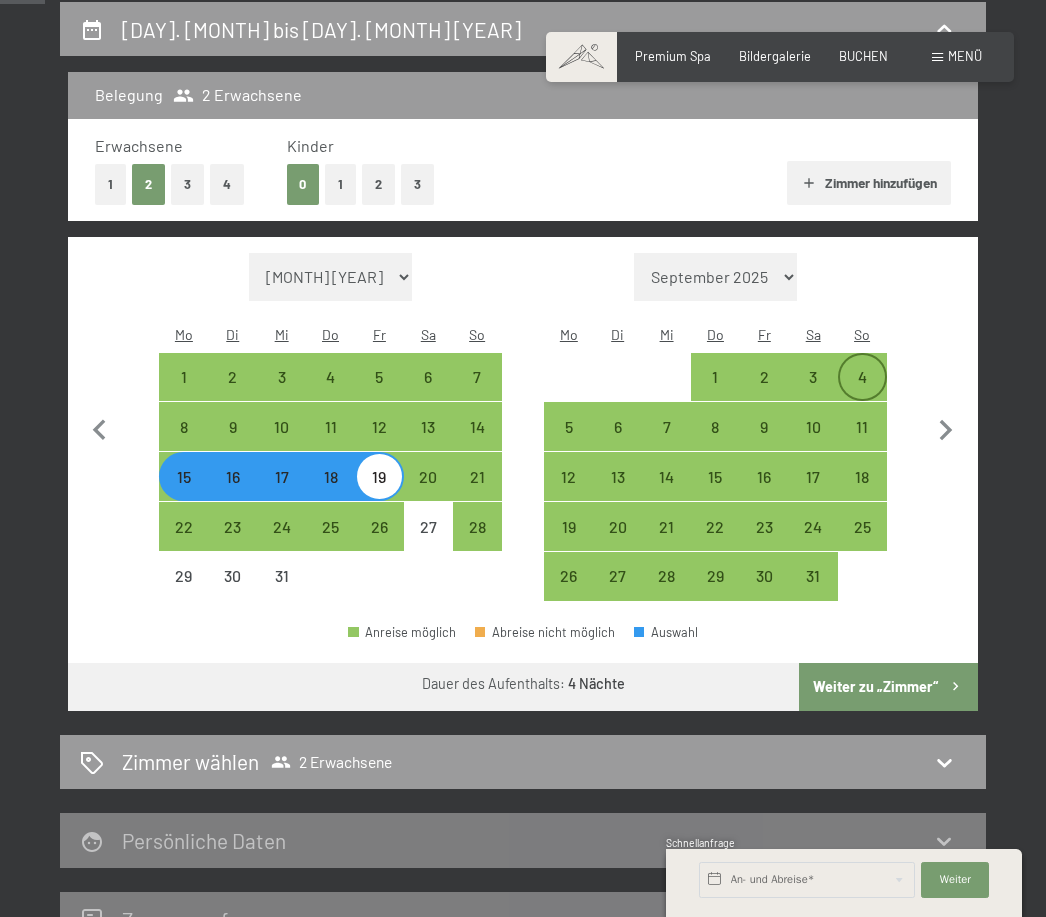 click on "4" at bounding box center (862, 391) 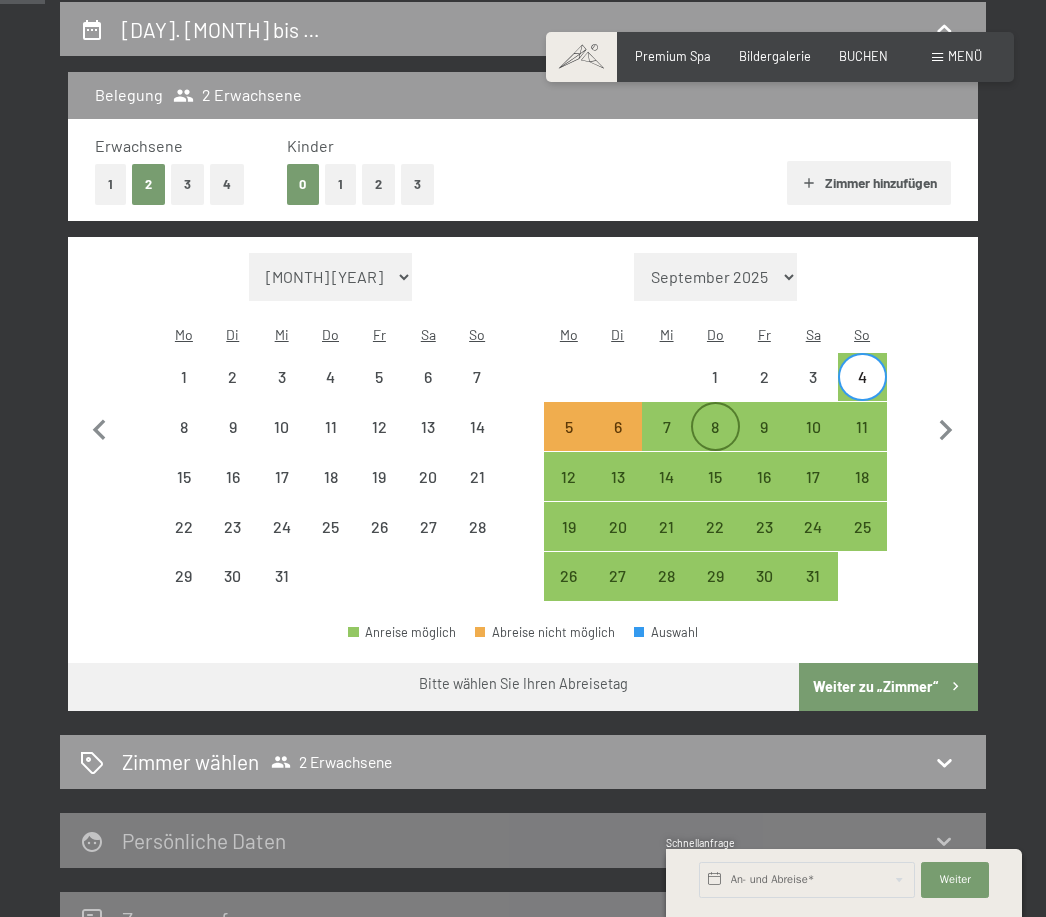 click on "8" at bounding box center (715, 441) 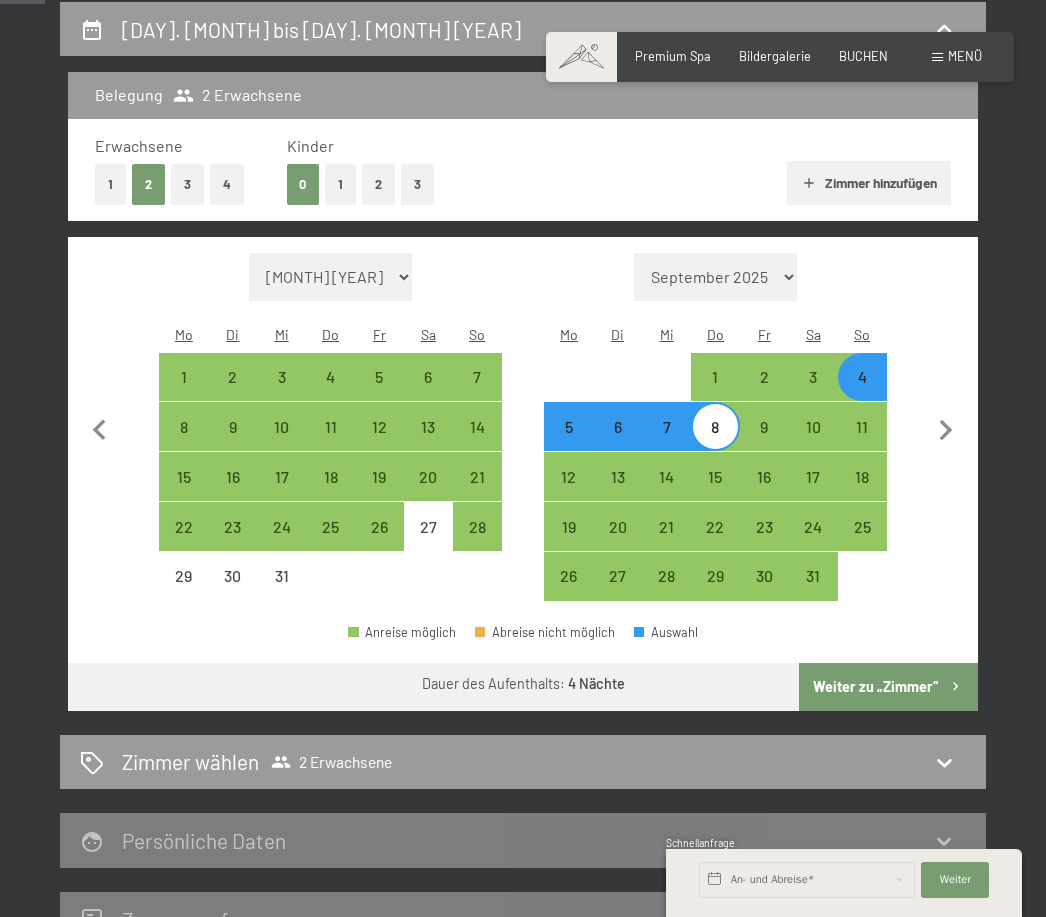 click on "Weiter zu „Zimmer“" at bounding box center [888, 687] 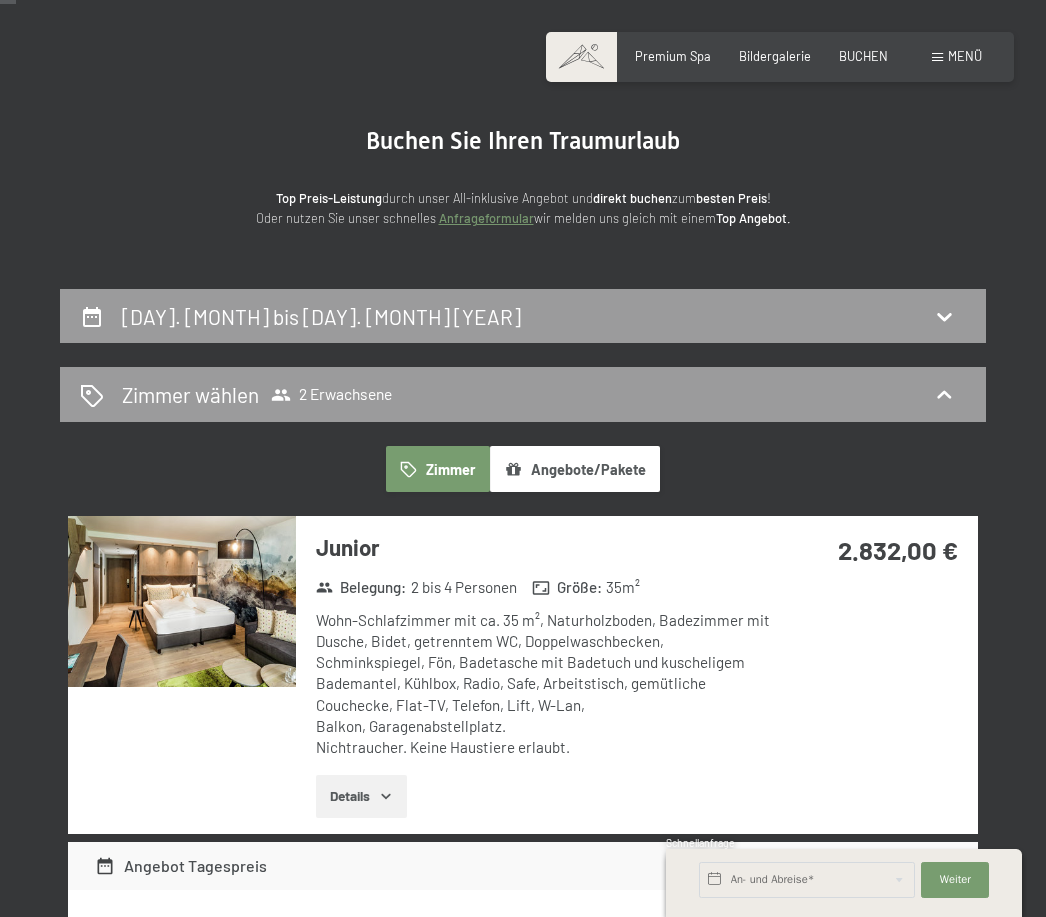 scroll, scrollTop: 87, scrollLeft: 0, axis: vertical 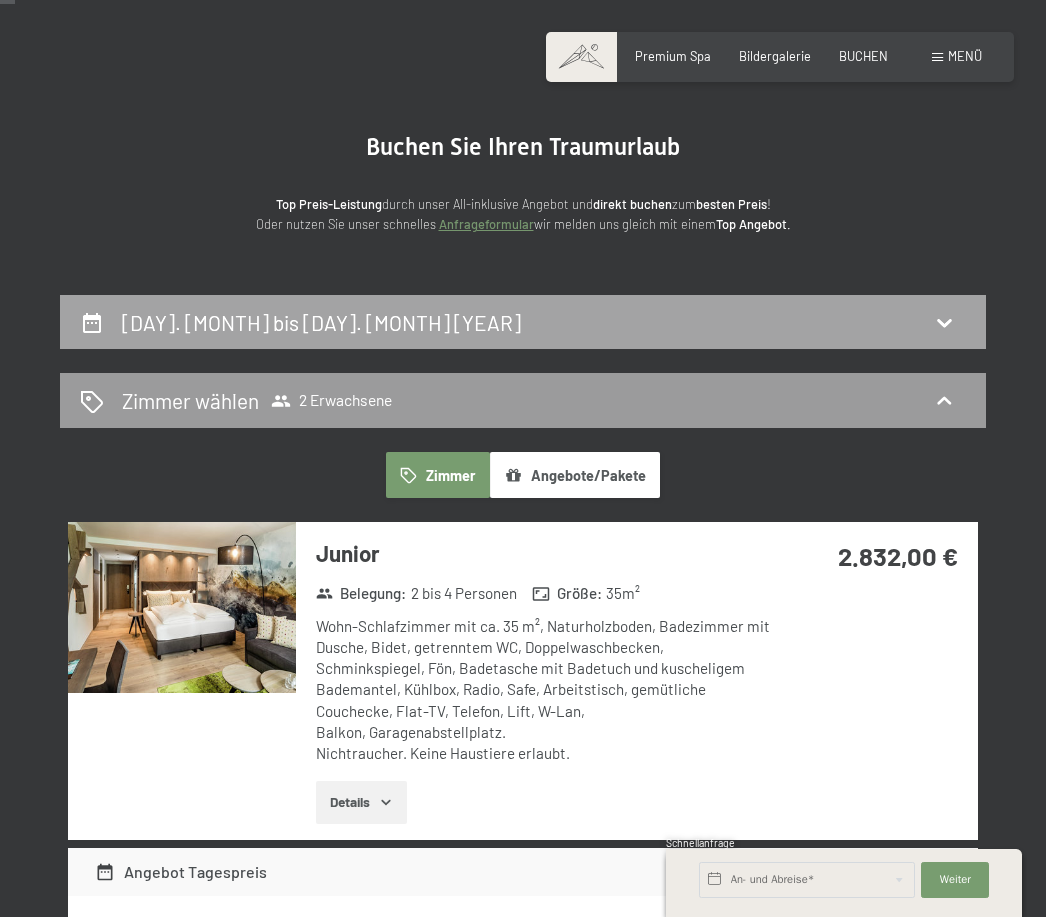 click 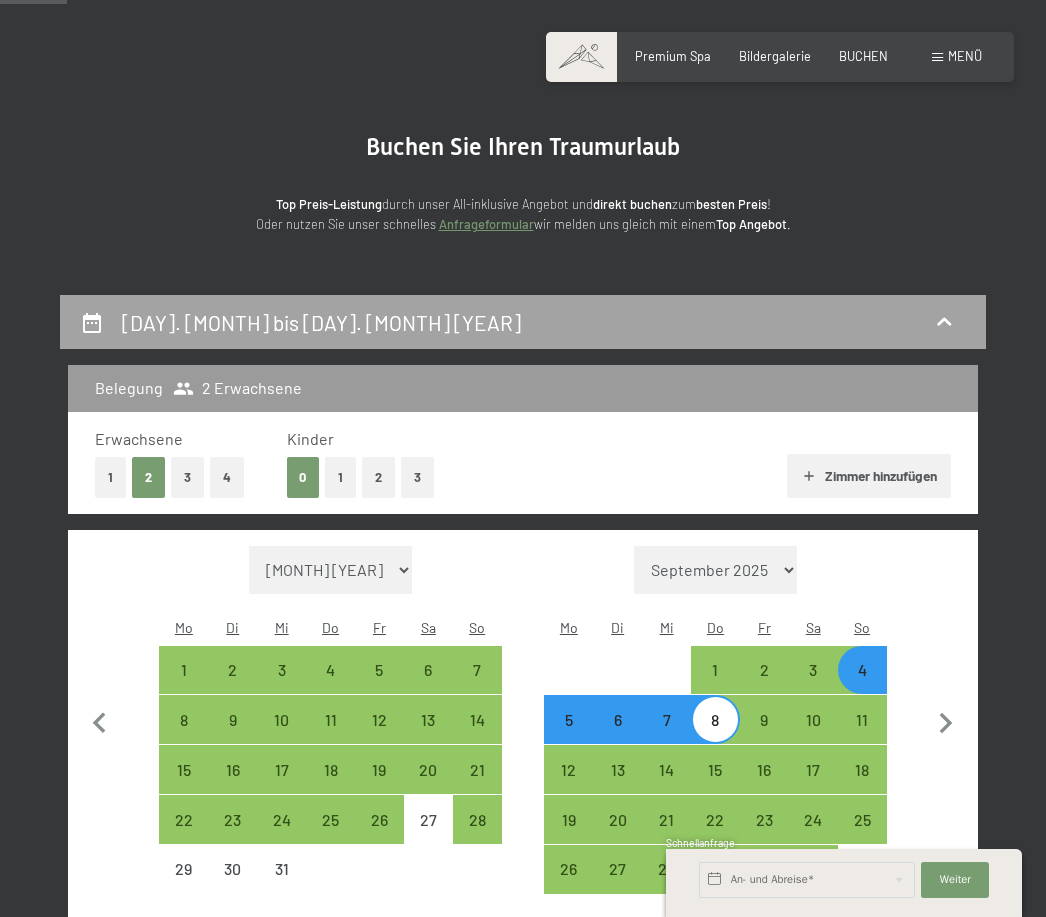 scroll, scrollTop: 380, scrollLeft: 0, axis: vertical 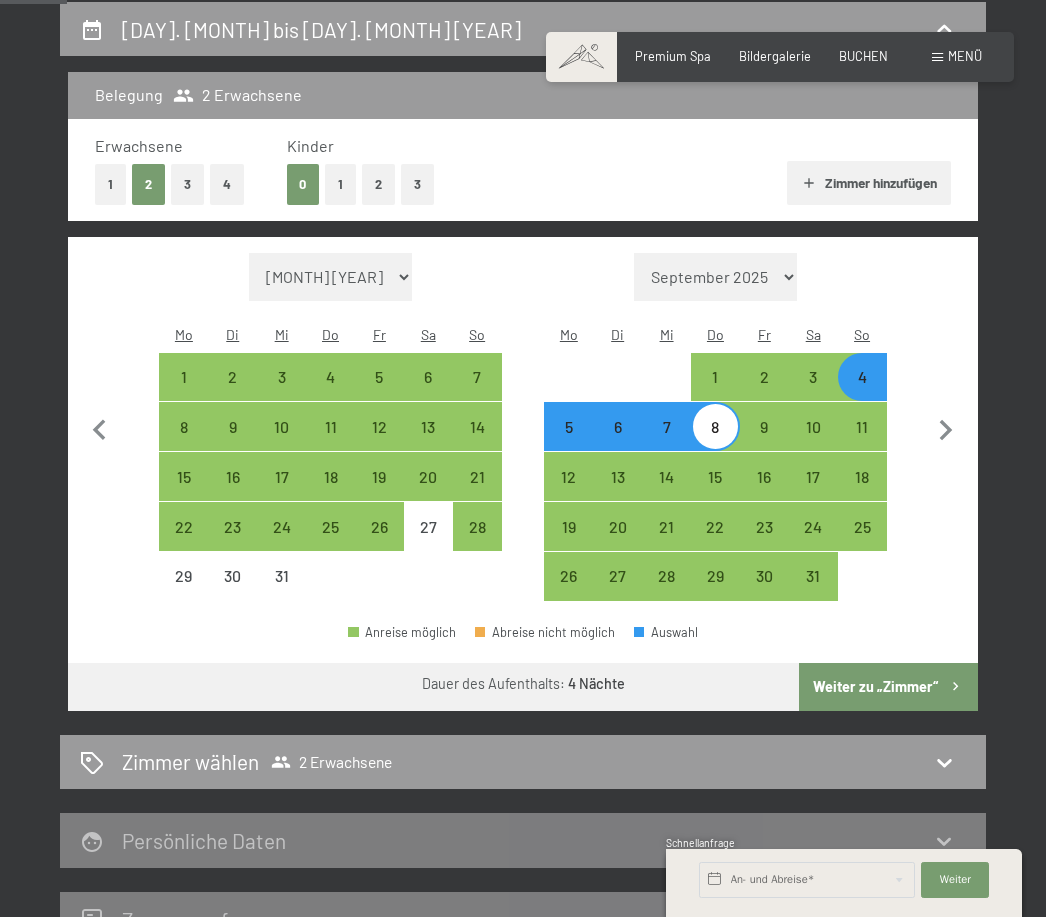 click on "6" at bounding box center (617, 441) 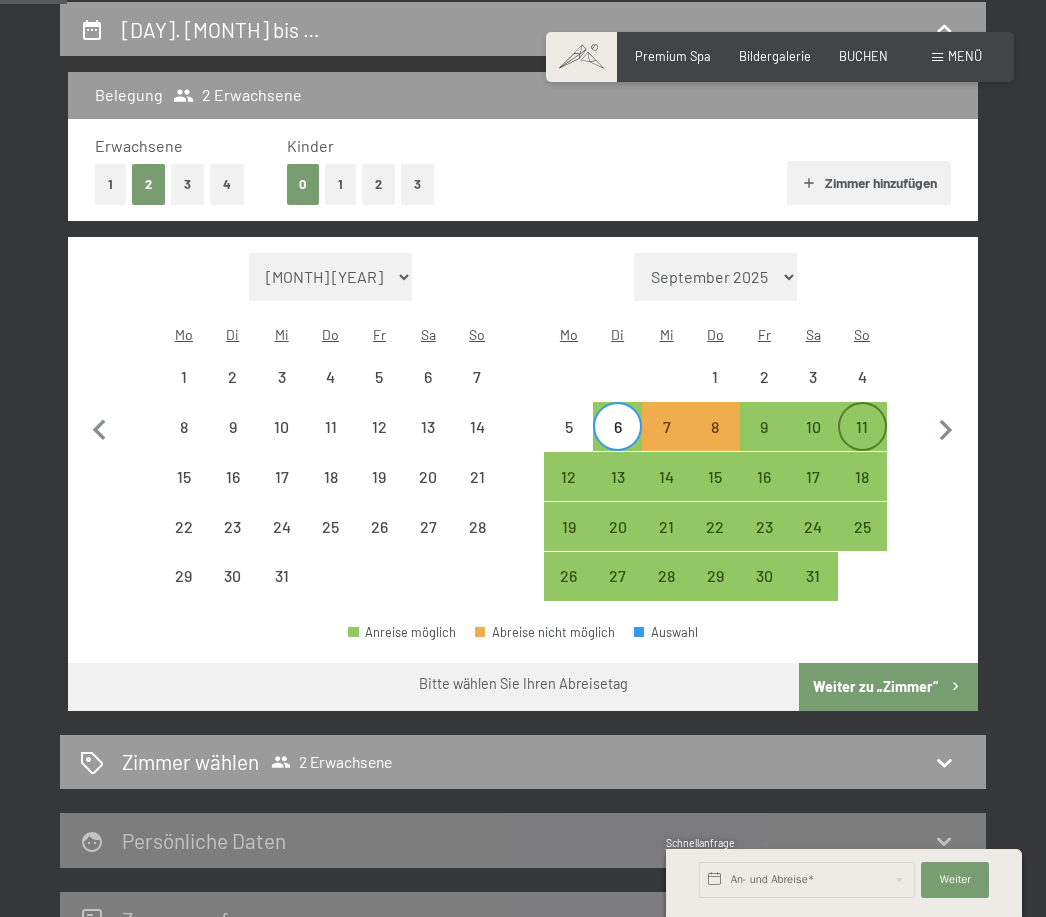 click on "11" at bounding box center [862, 441] 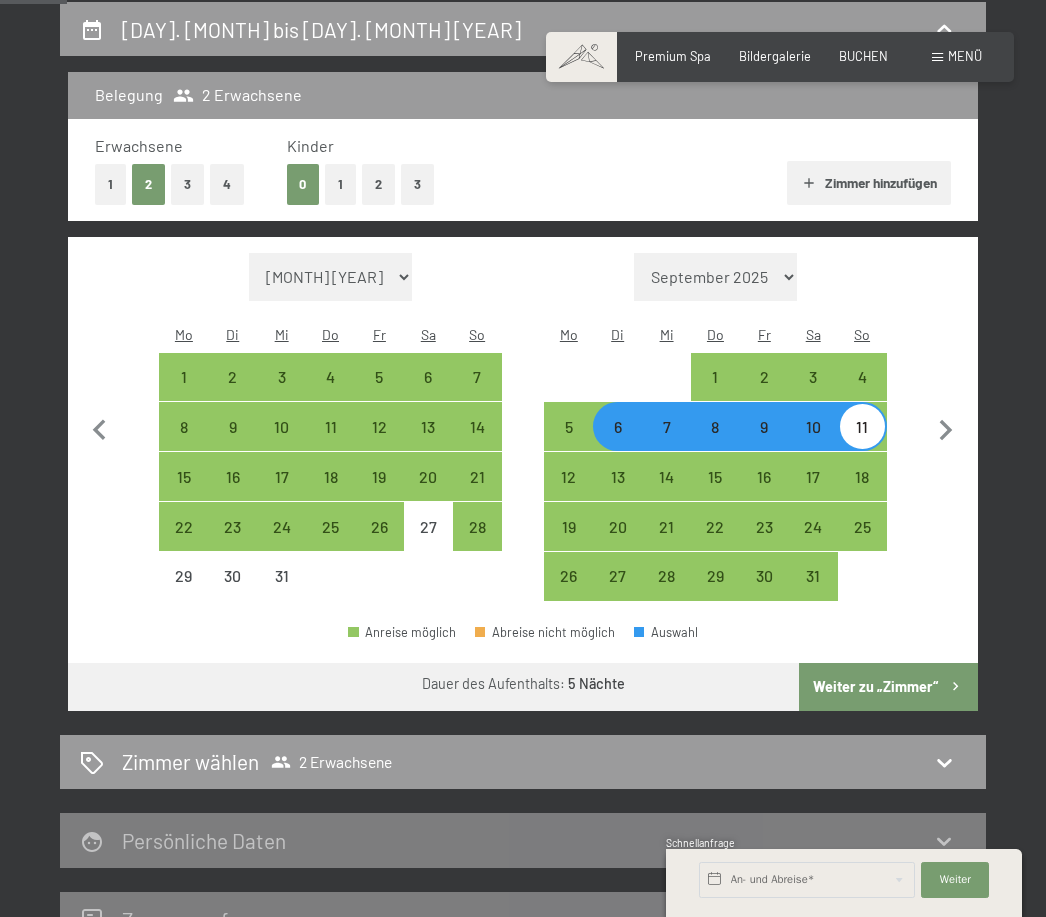 click on "11" at bounding box center (862, 441) 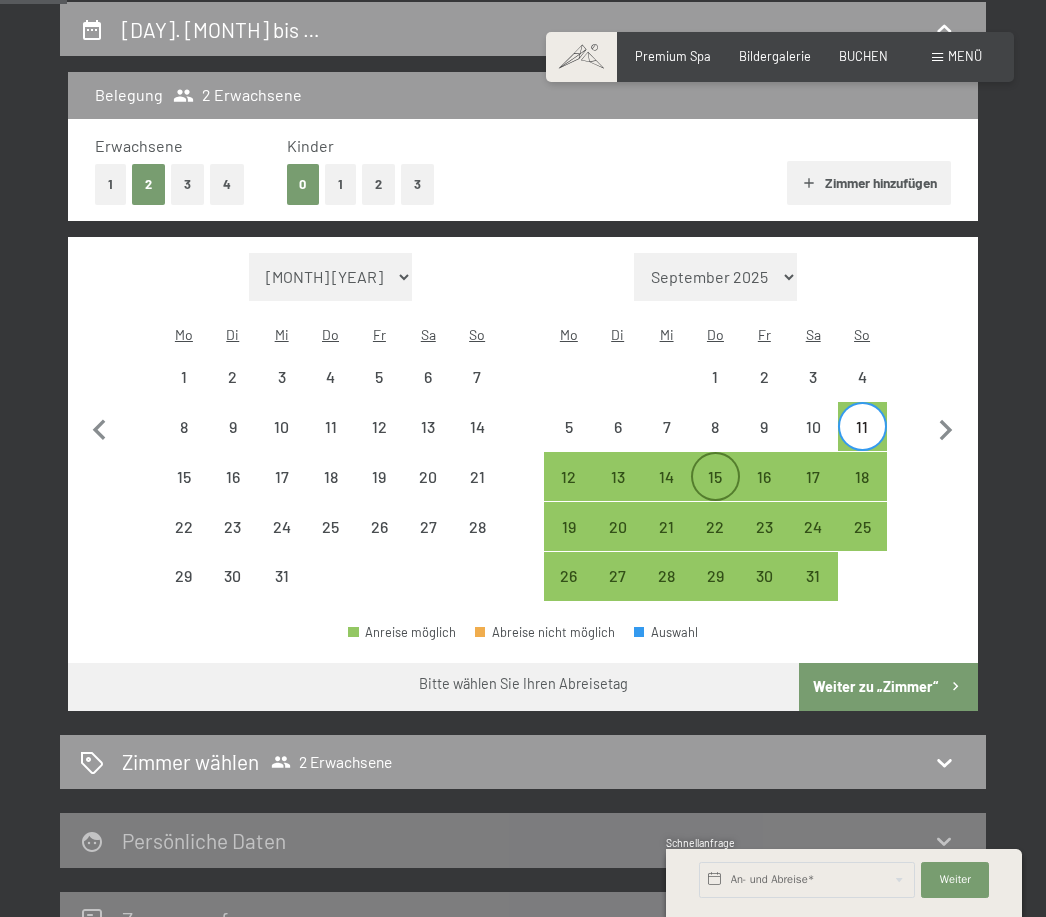 click on "15" at bounding box center [715, 491] 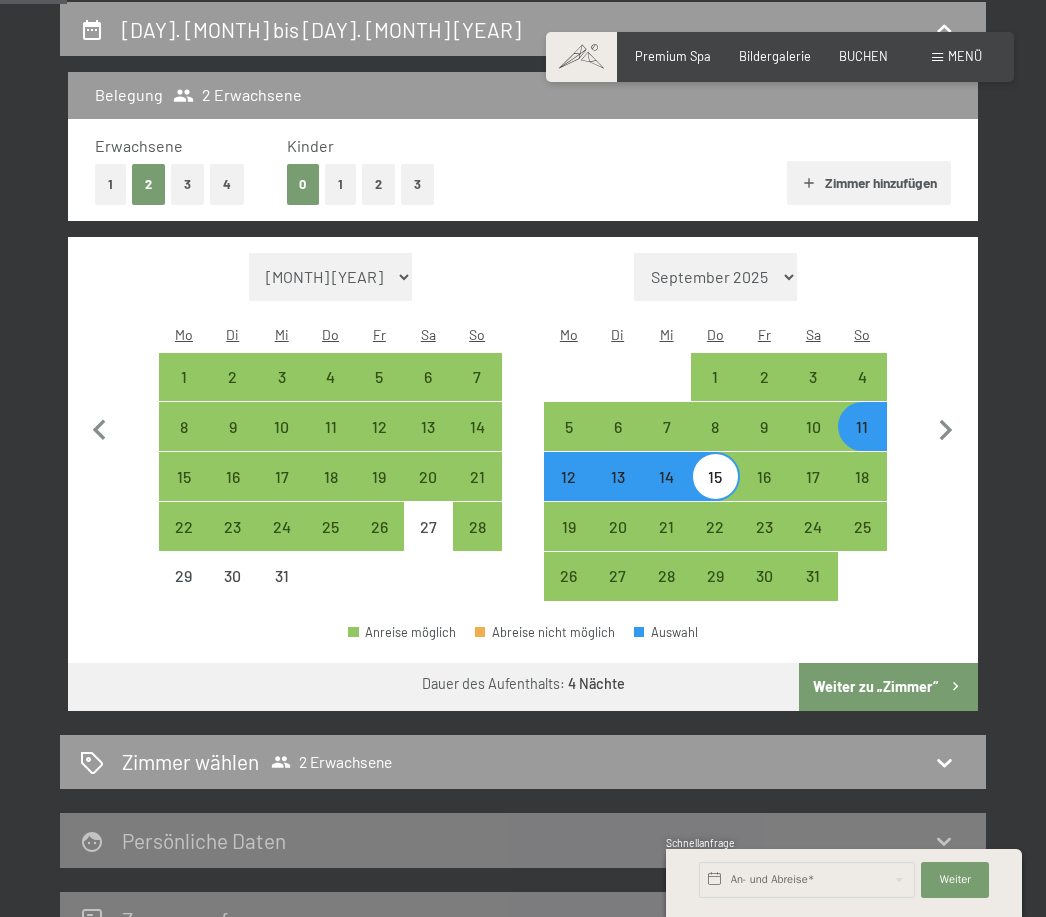 click on "Weiter zu „Zimmer“" at bounding box center [888, 687] 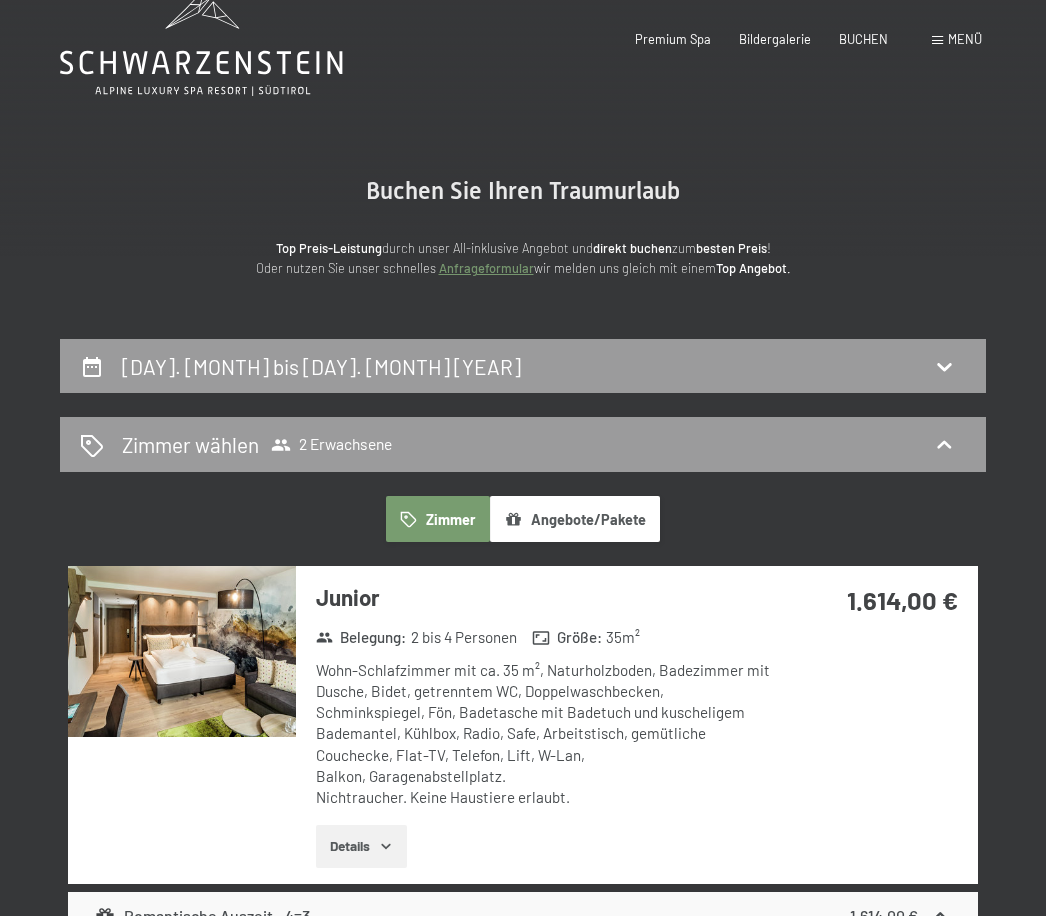 scroll, scrollTop: 47, scrollLeft: 0, axis: vertical 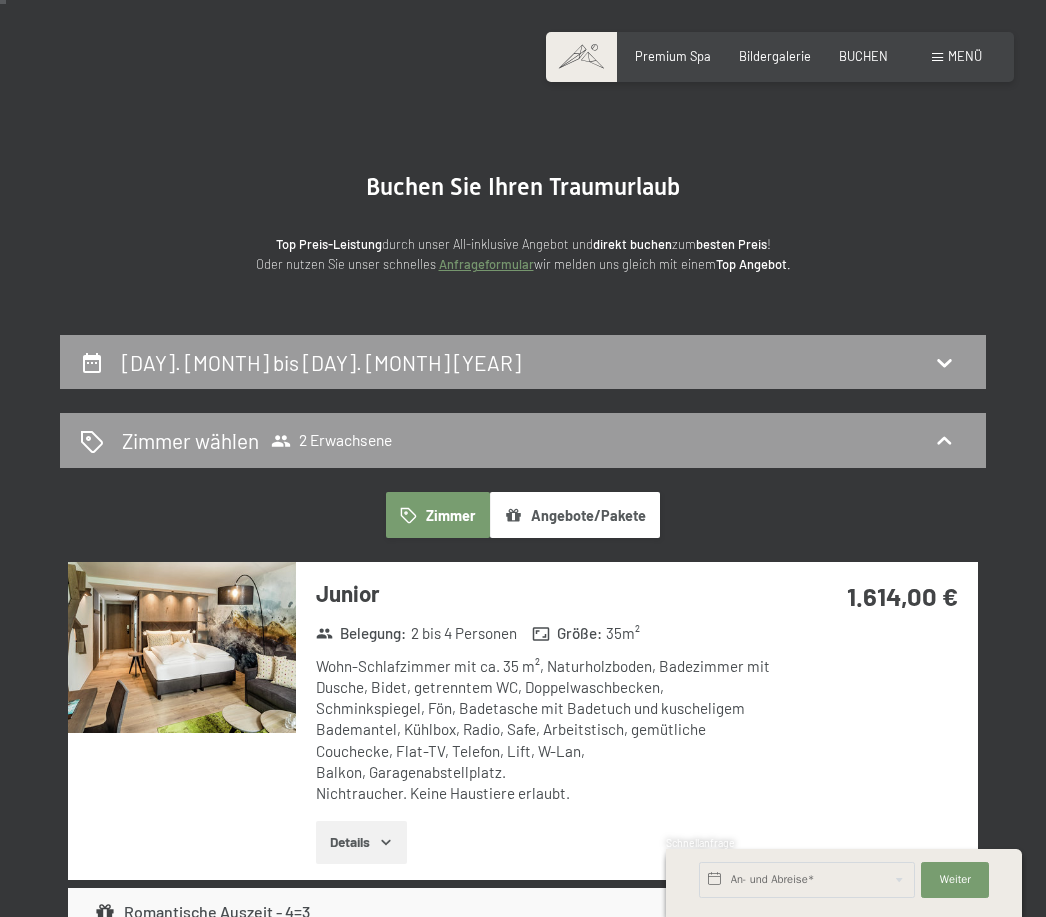 click 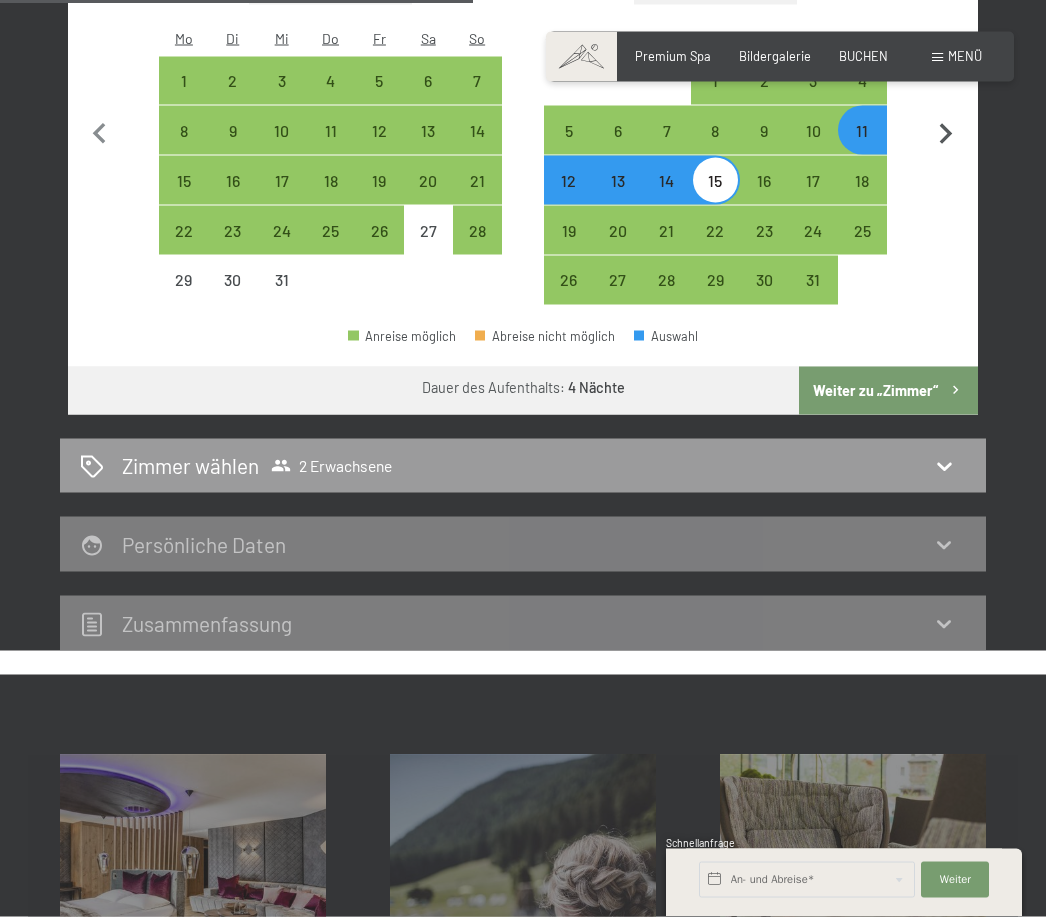 scroll, scrollTop: 678, scrollLeft: 0, axis: vertical 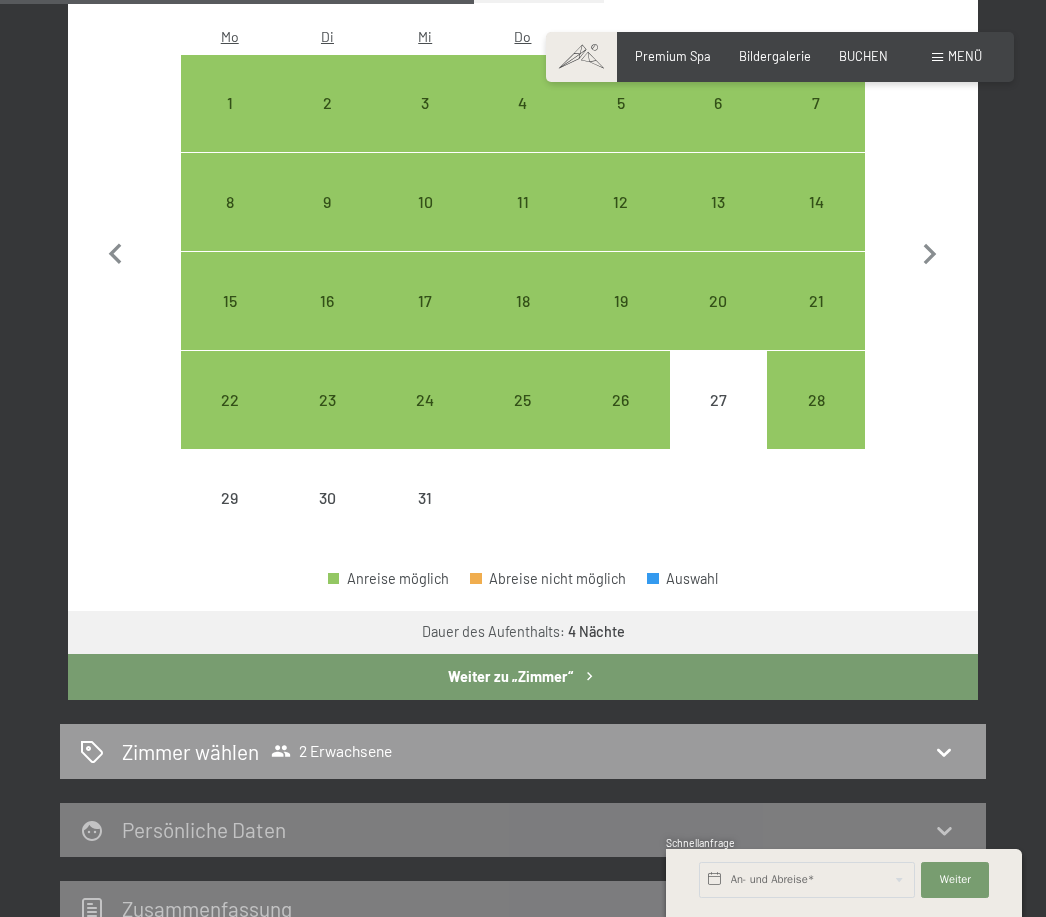 select on "[YEAR]-[MONTH]-[DAY]" 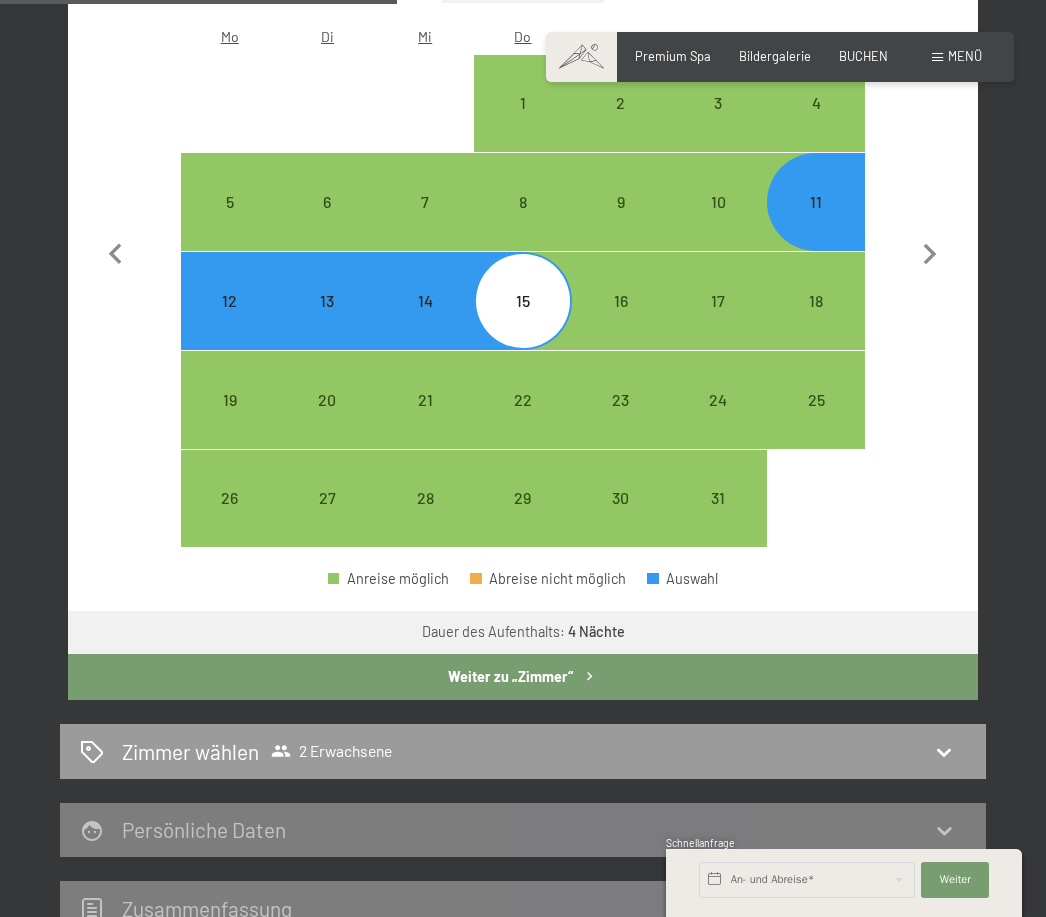 select on "[YEAR]-[MONTH]-[DAY]" 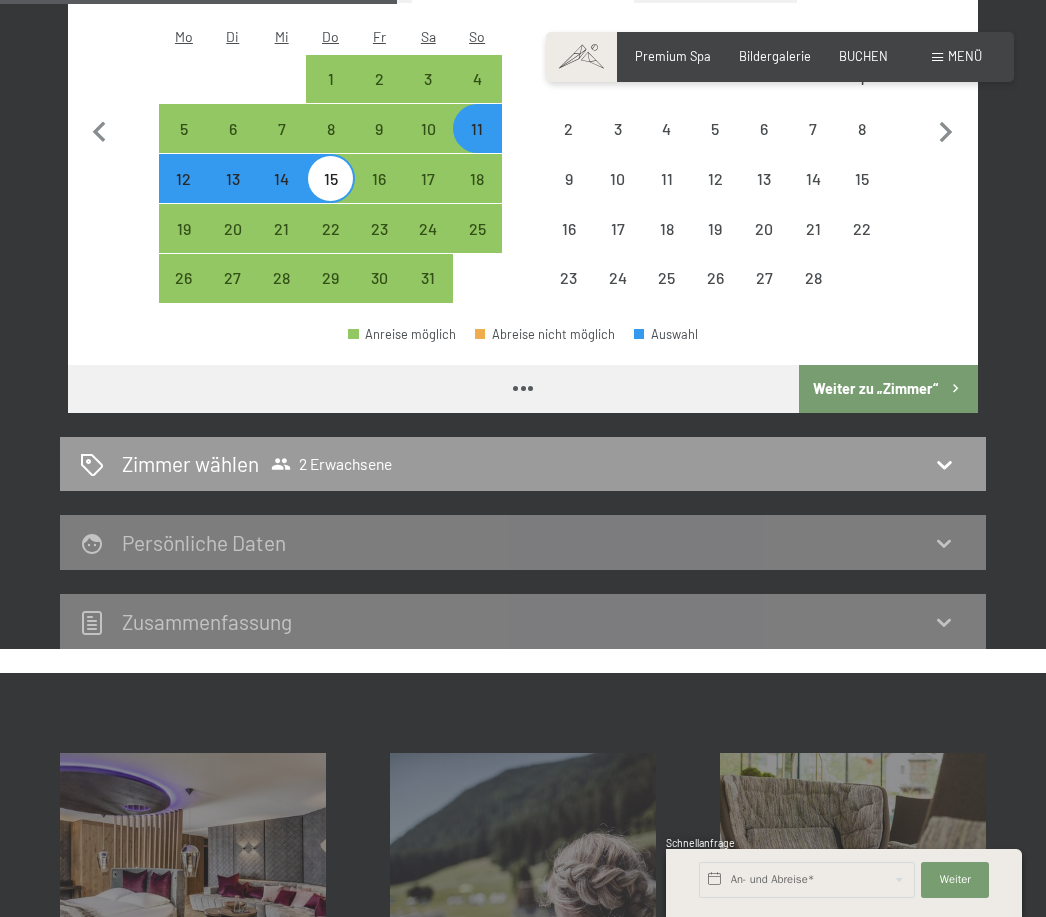 select on "[YEAR]-[MONTH]-[DAY]" 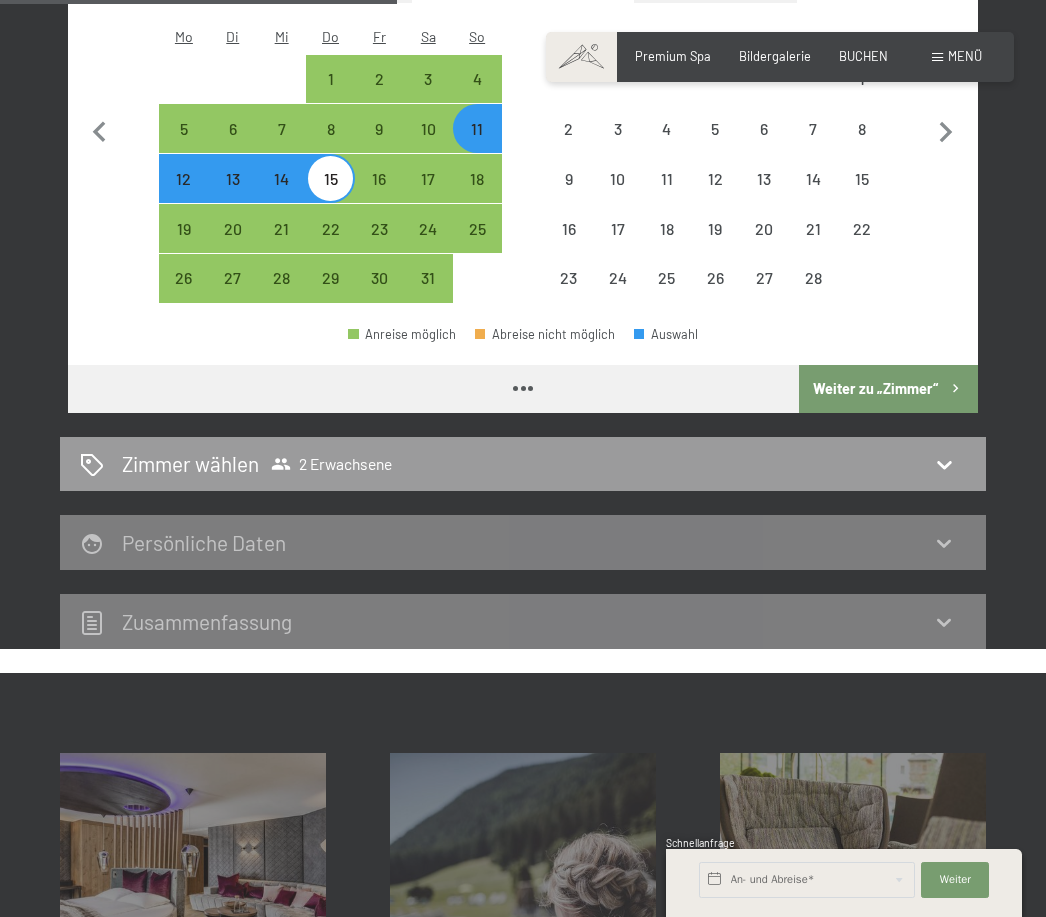 select on "[YEAR]-[MONTH]-[DAY]" 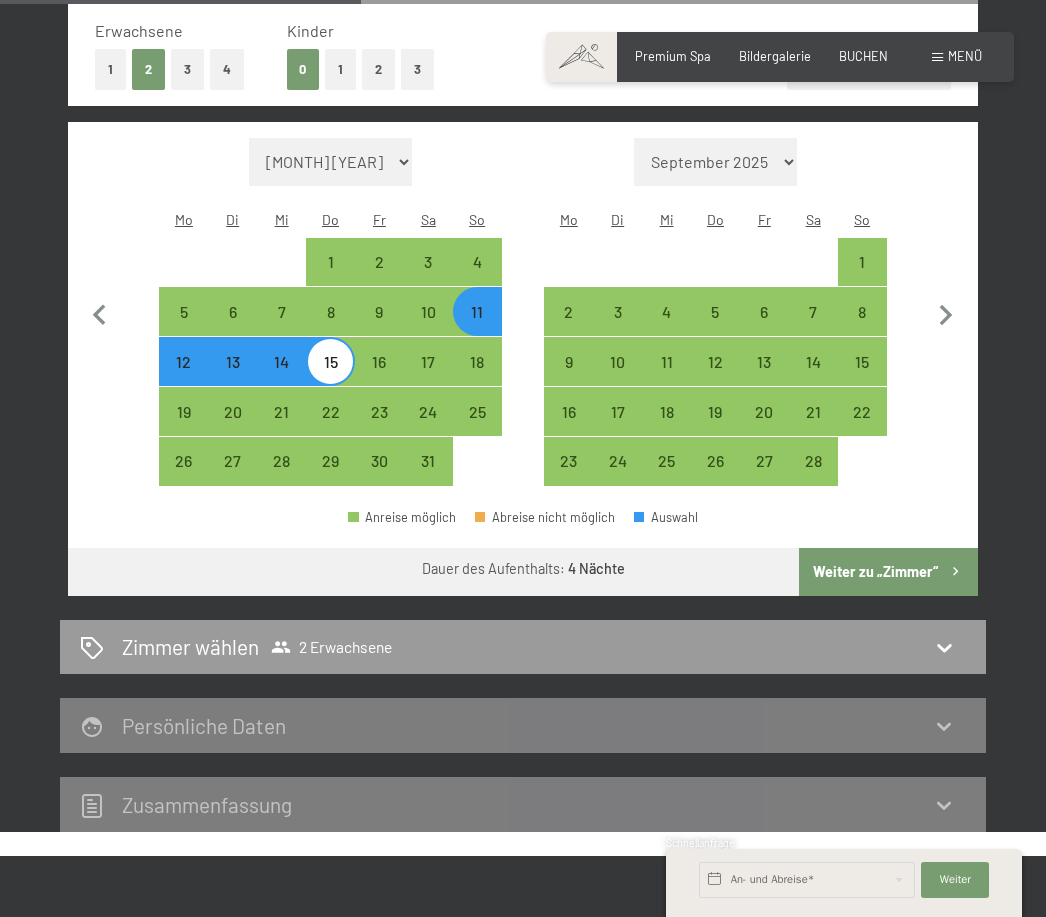 scroll, scrollTop: 559, scrollLeft: 0, axis: vertical 